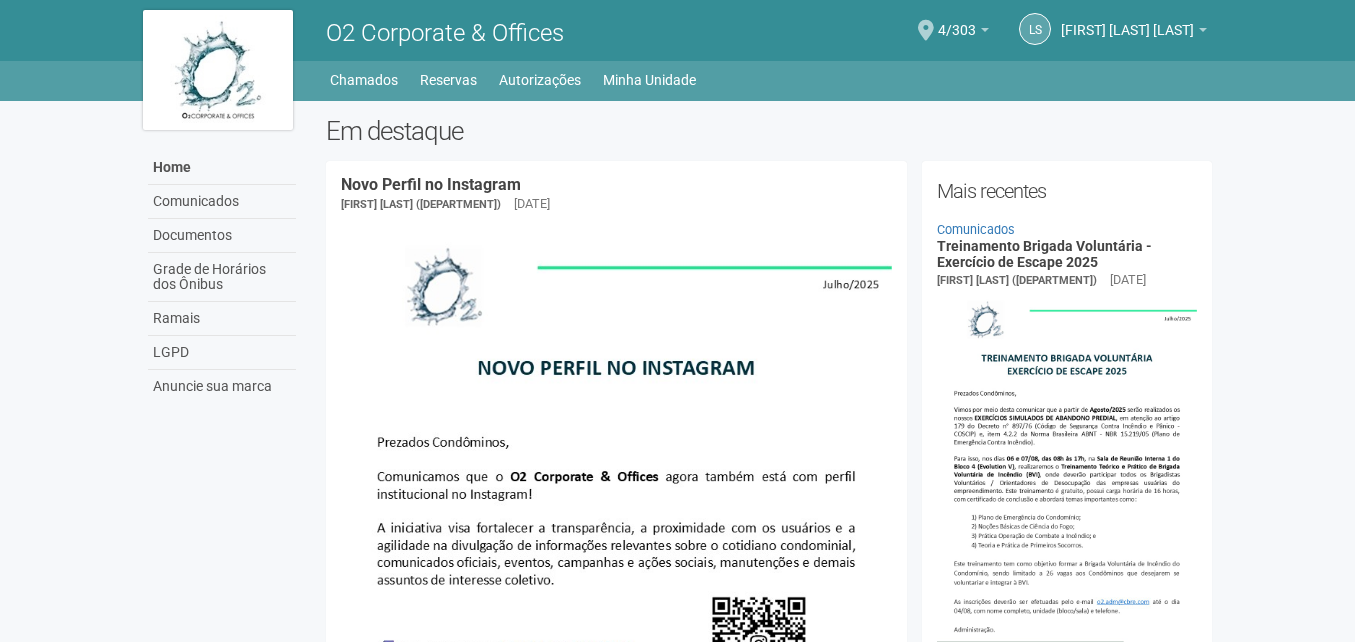 scroll, scrollTop: 0, scrollLeft: 0, axis: both 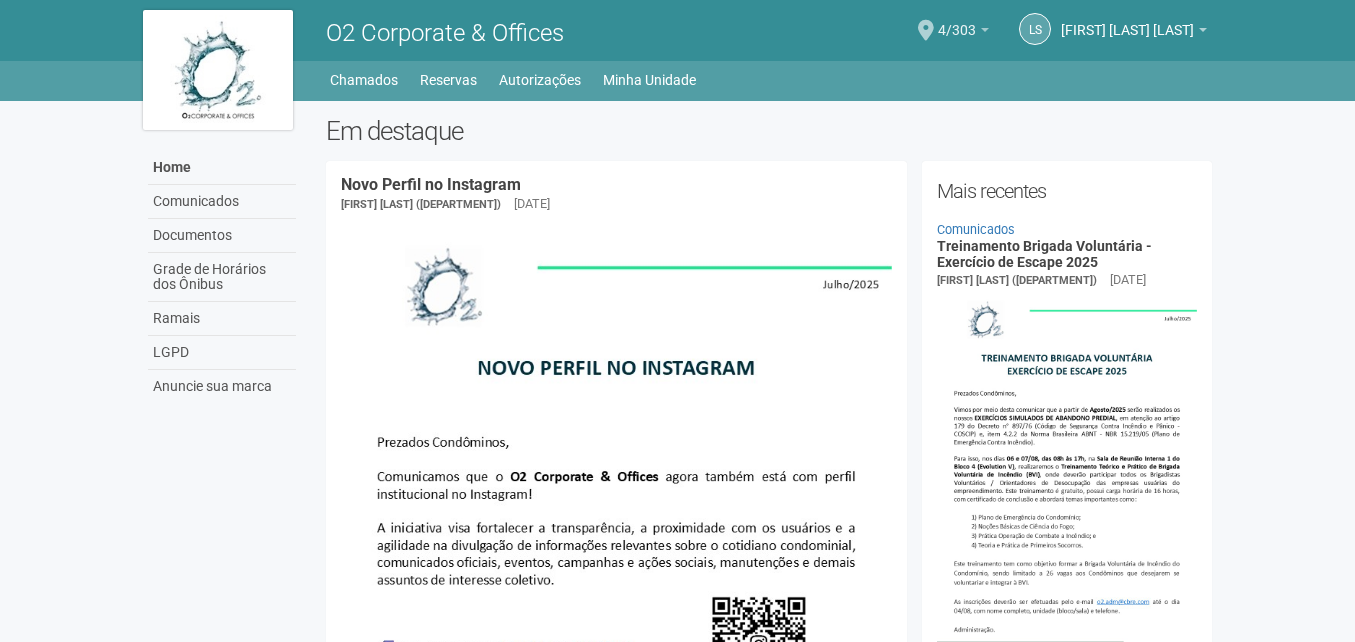 click on "4/303" at bounding box center (963, 33) 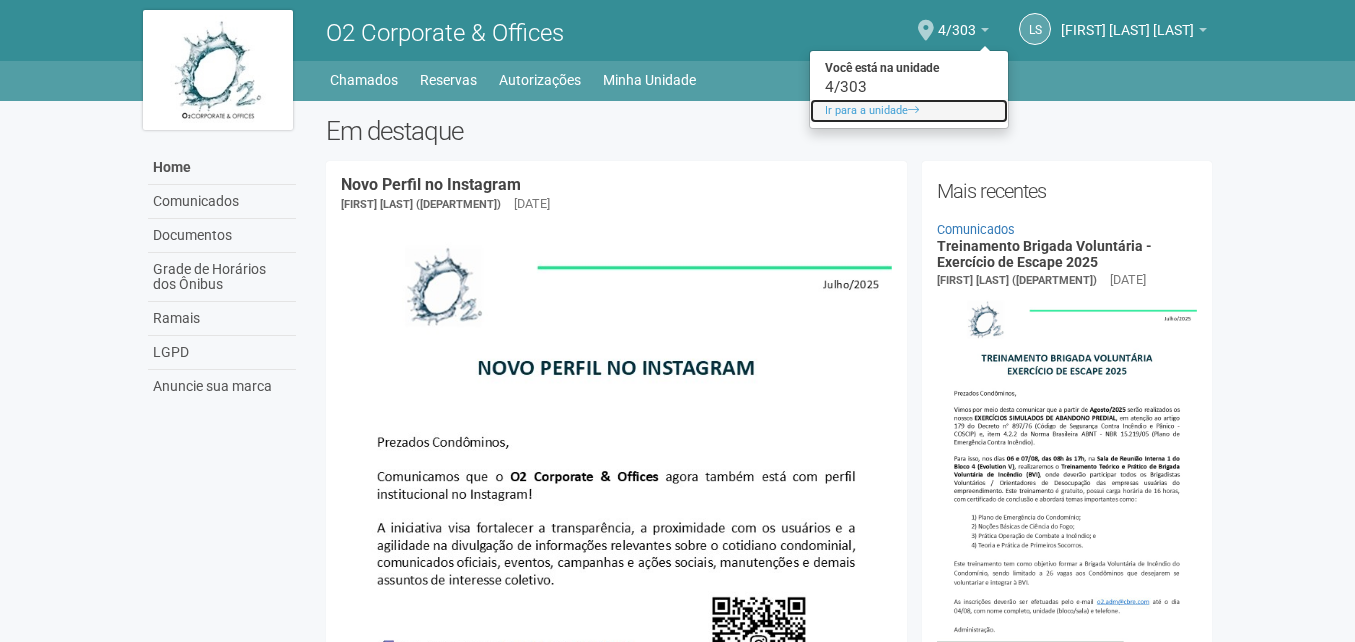click on "Ir para a unidade" at bounding box center (909, 111) 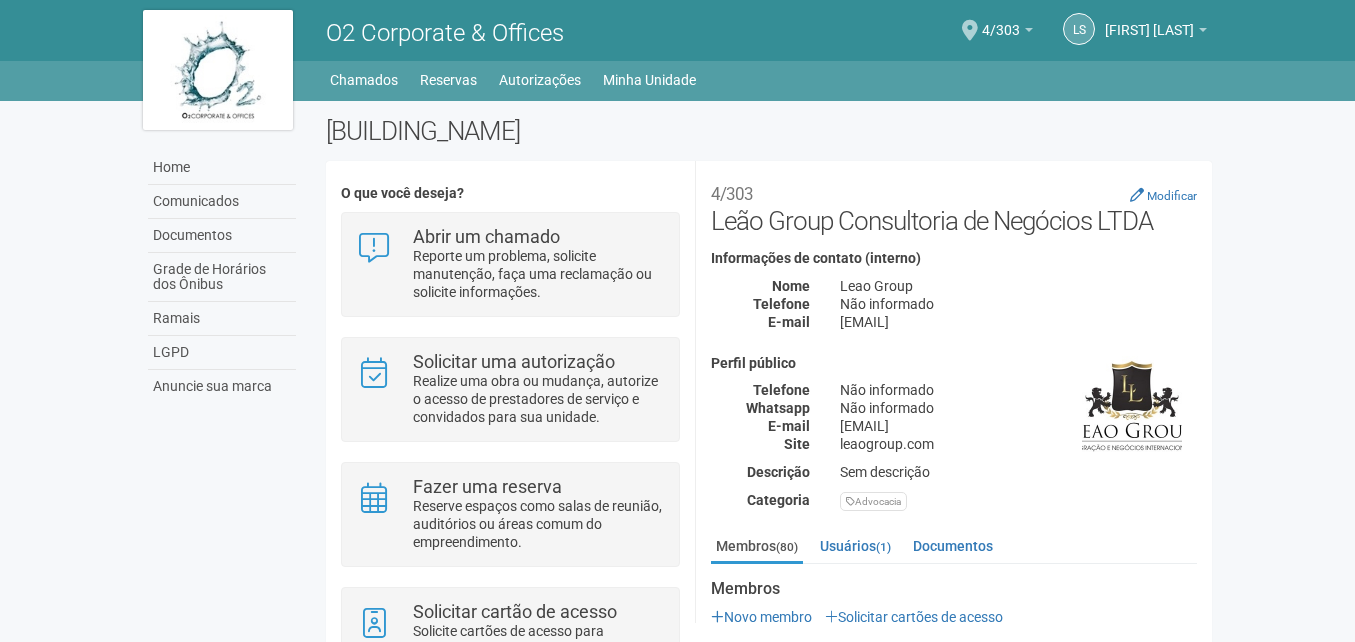 scroll, scrollTop: 0, scrollLeft: 0, axis: both 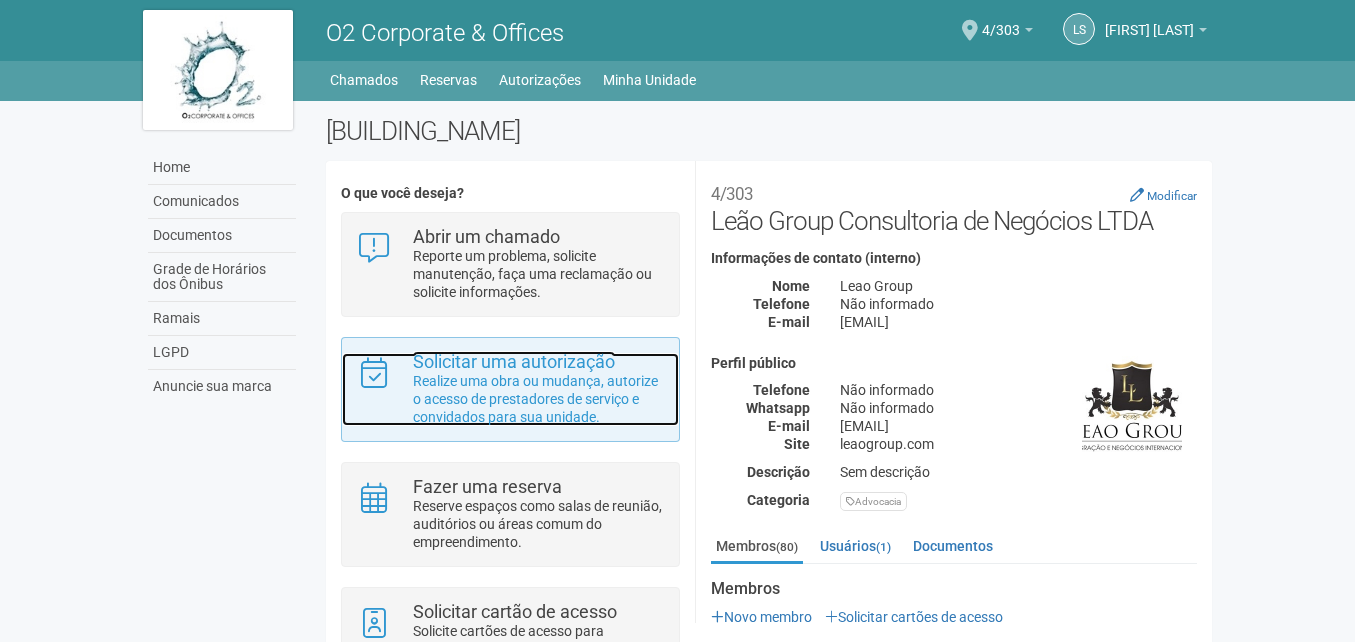 click on "Realize uma obra ou mudança, autorize o acesso de prestadores de serviço e convidados para sua unidade." at bounding box center (538, 399) 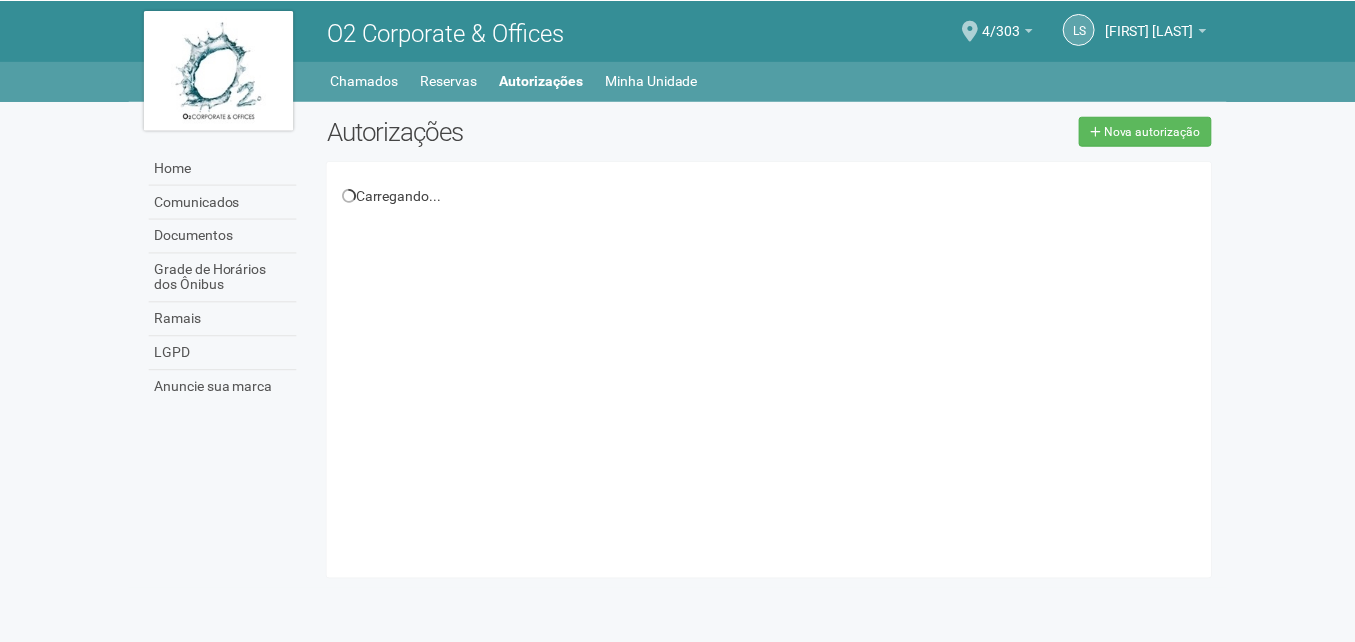 scroll, scrollTop: 0, scrollLeft: 0, axis: both 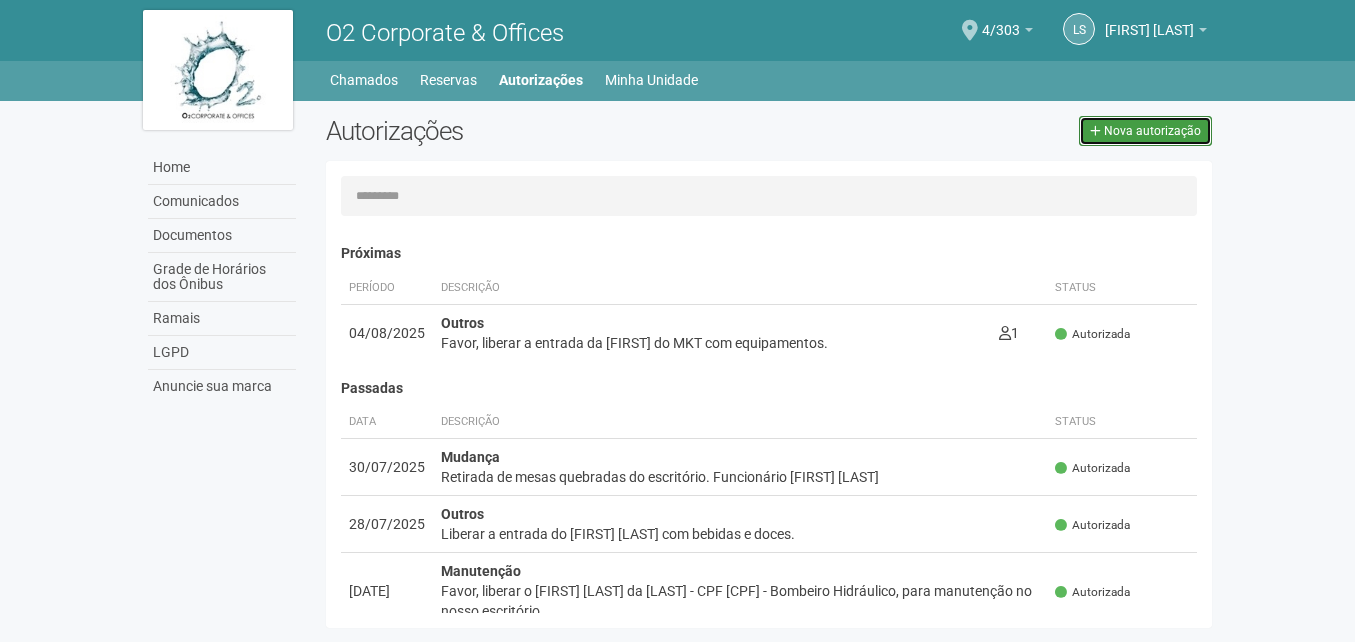 click on "Nova autorização" at bounding box center (1152, 131) 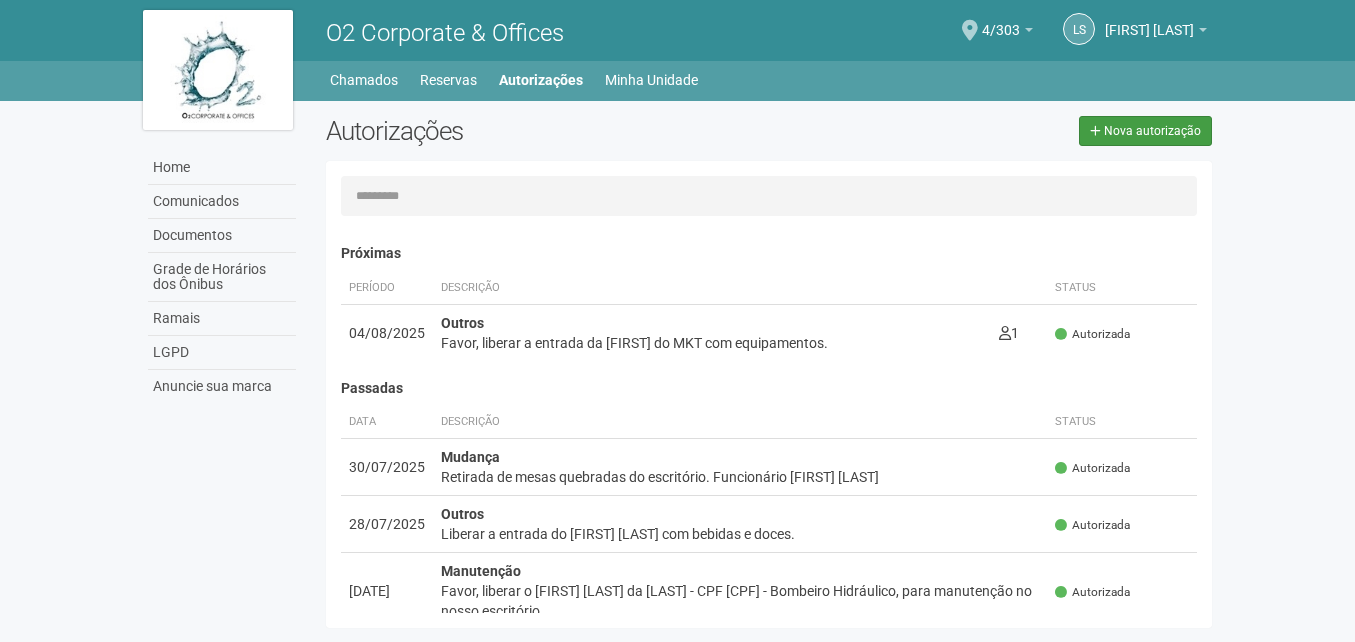 select on "**" 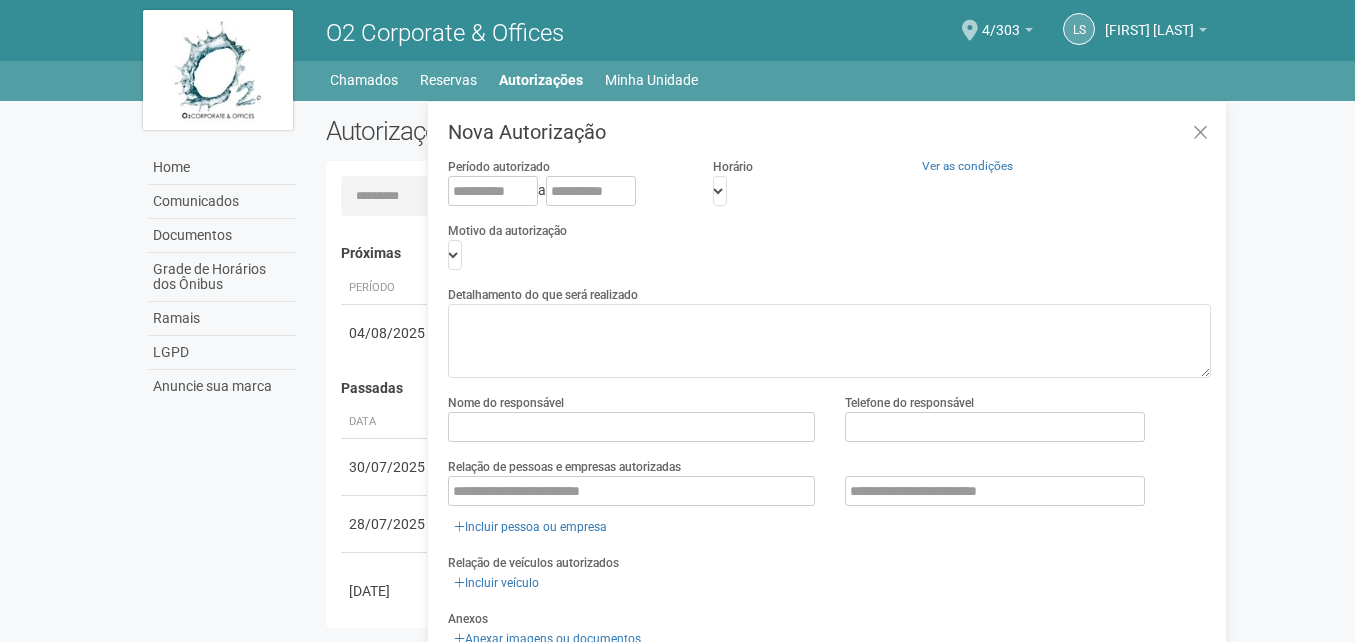 scroll, scrollTop: 31, scrollLeft: 0, axis: vertical 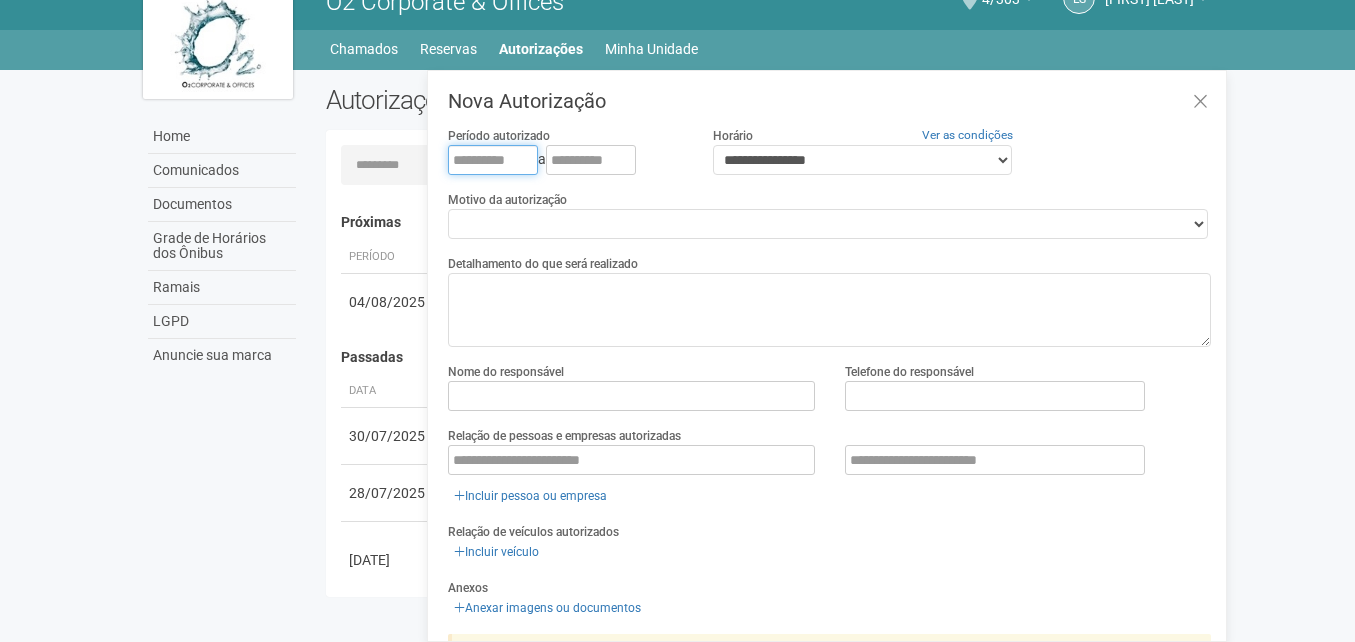 click at bounding box center (493, 160) 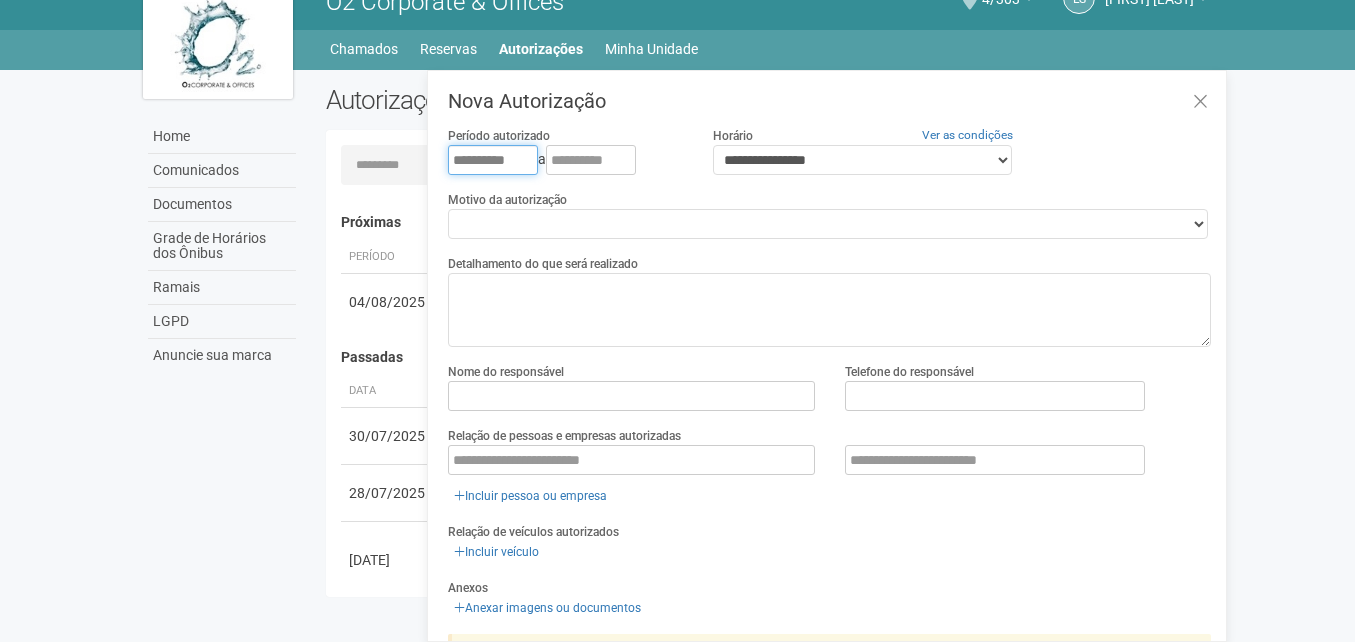 type on "**********" 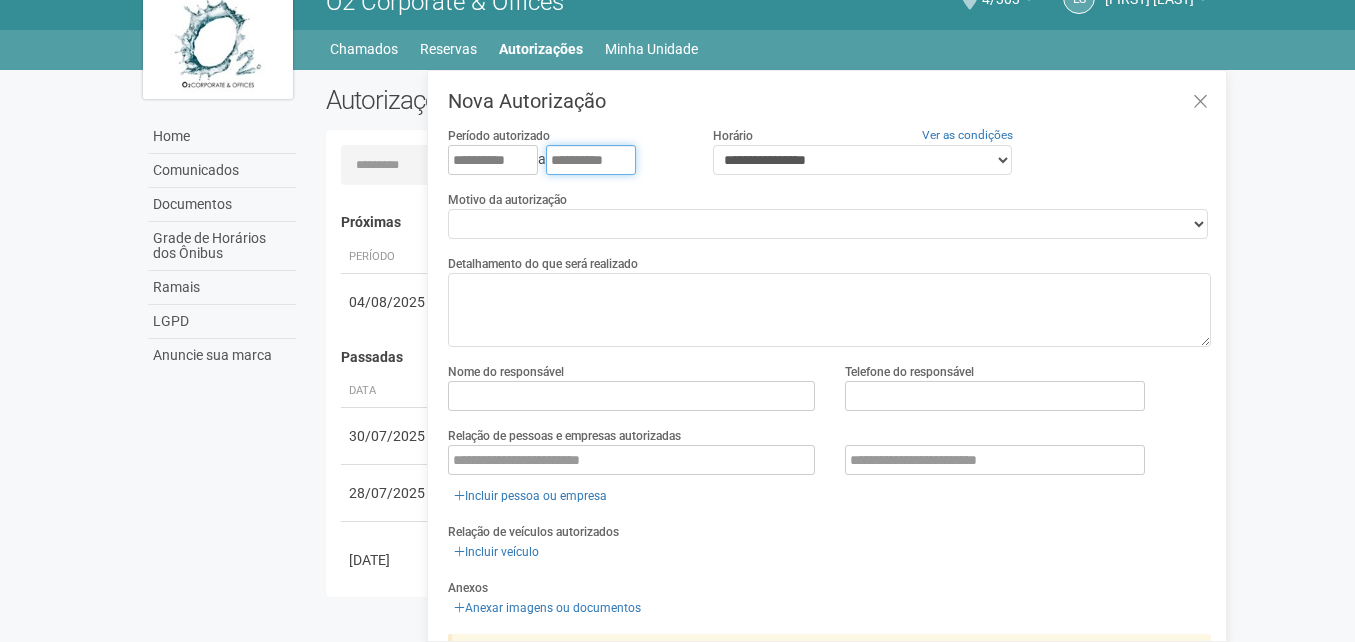 type on "**********" 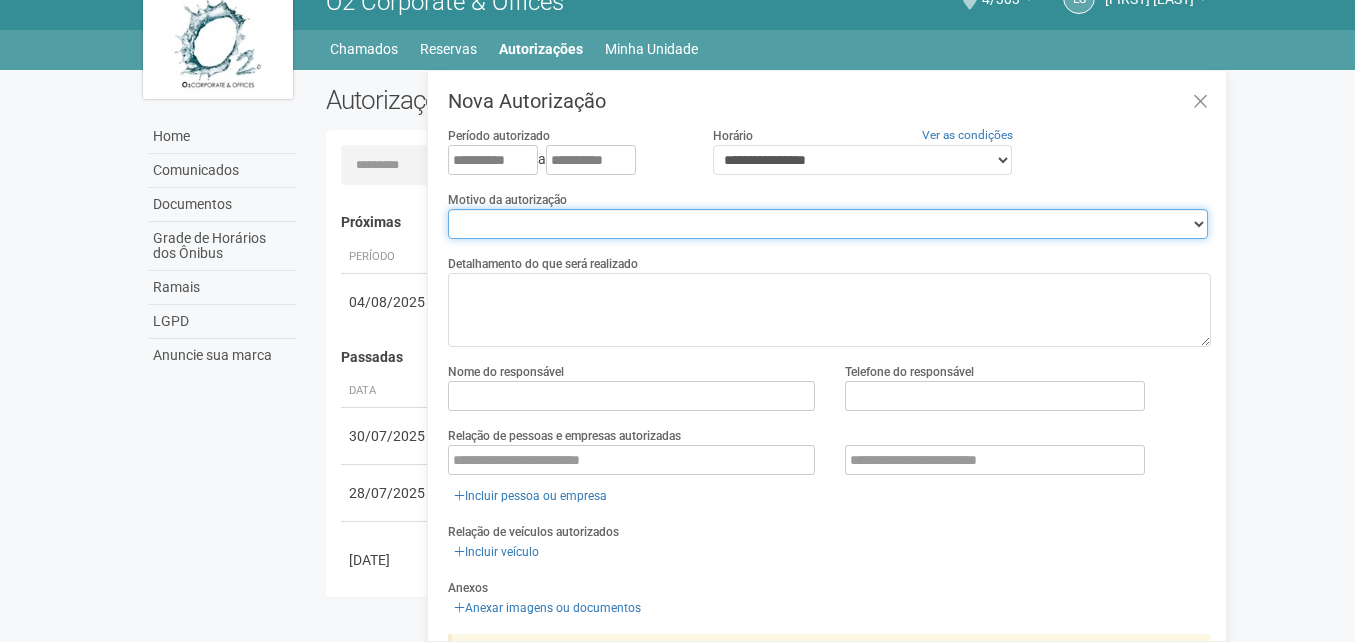 click on "**********" at bounding box center [828, 224] 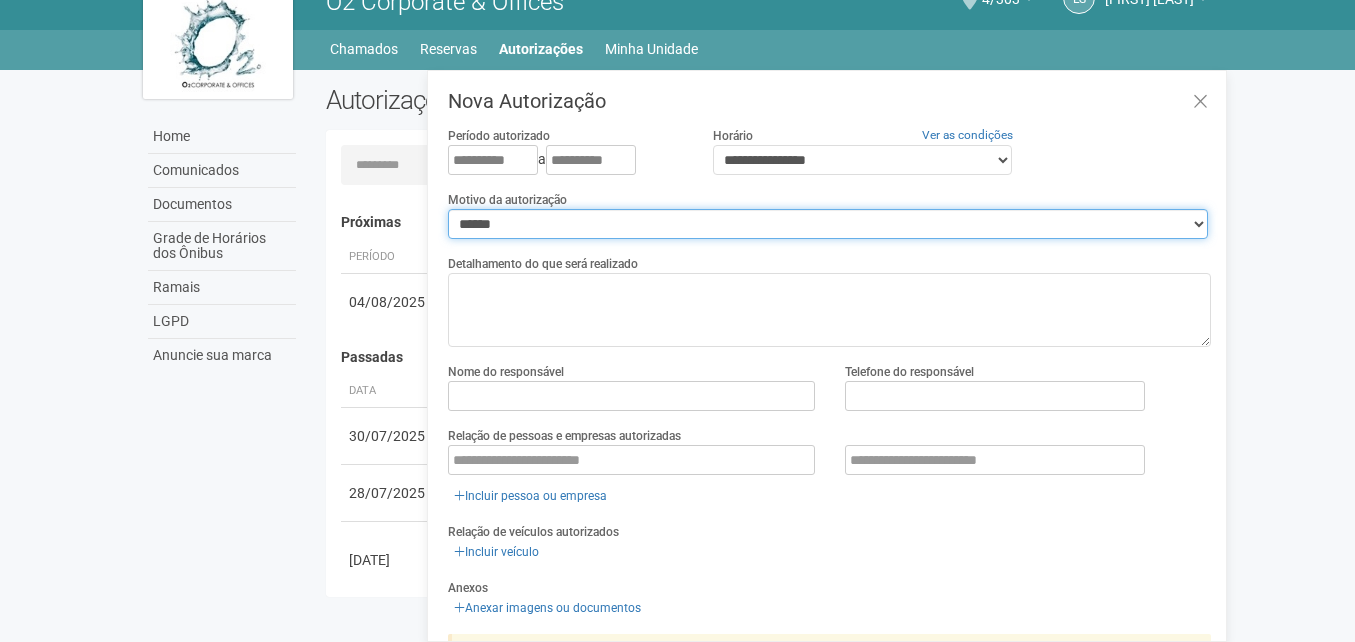 click on "**********" at bounding box center [828, 224] 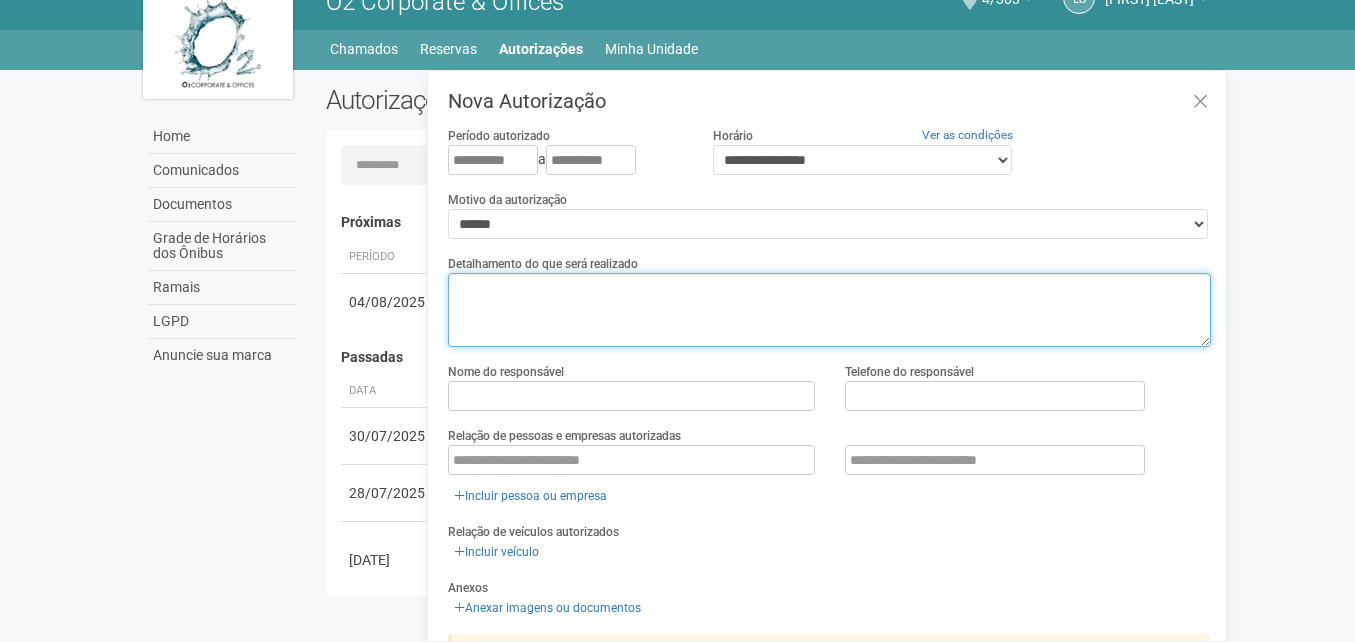 click at bounding box center [829, 310] 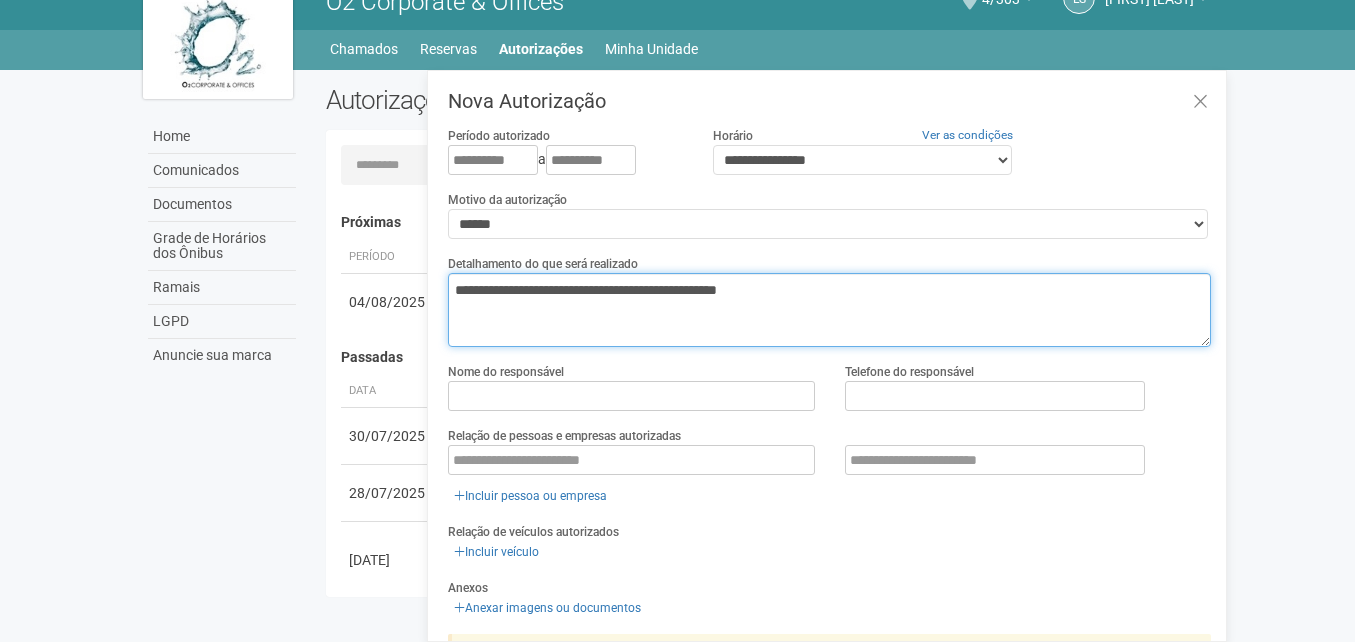 paste on "**********" 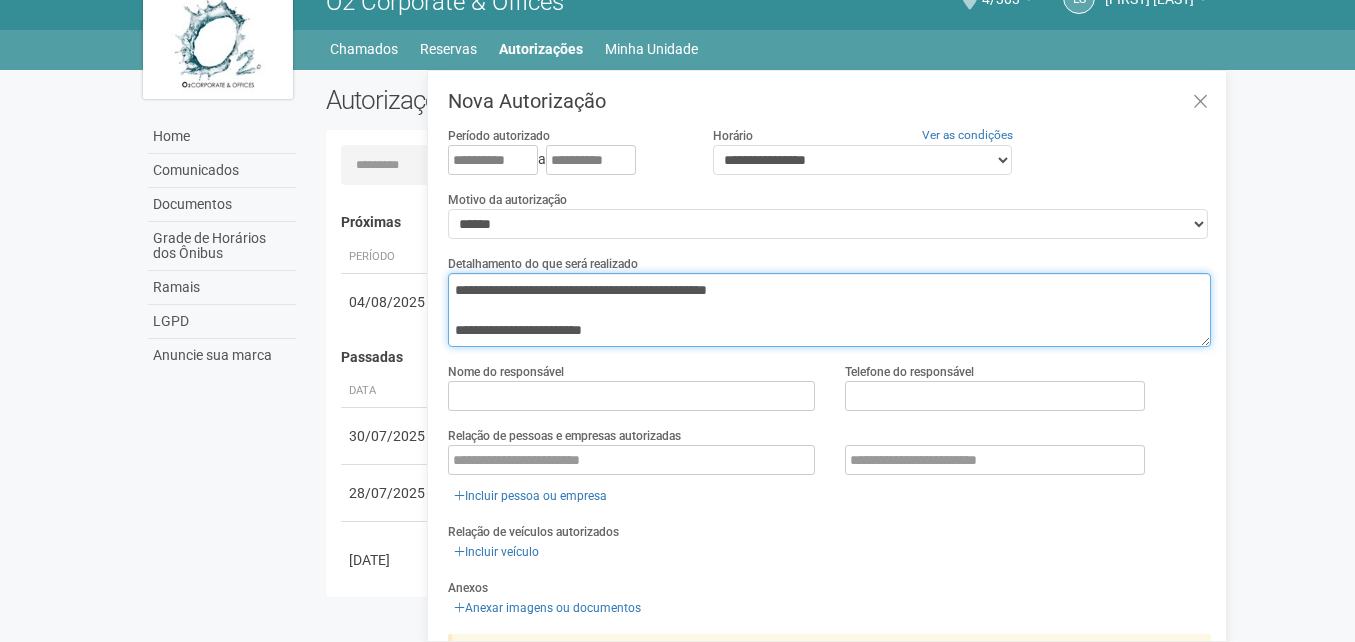 scroll, scrollTop: 73, scrollLeft: 0, axis: vertical 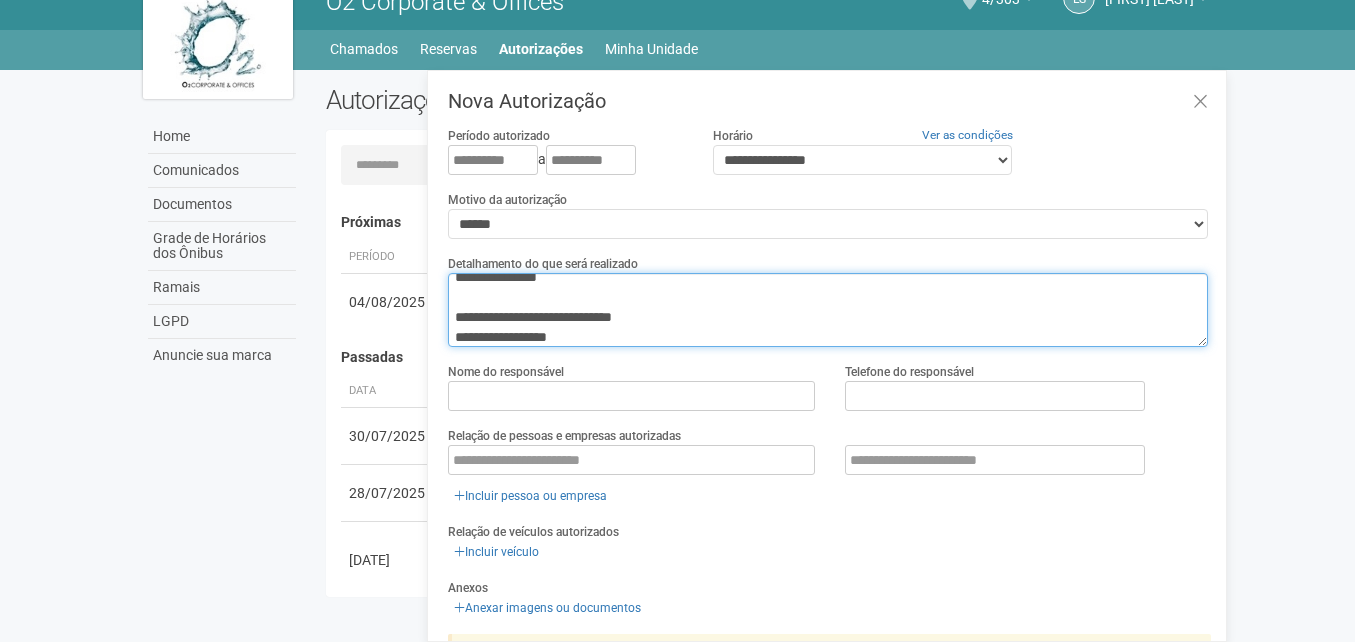 type on "**********" 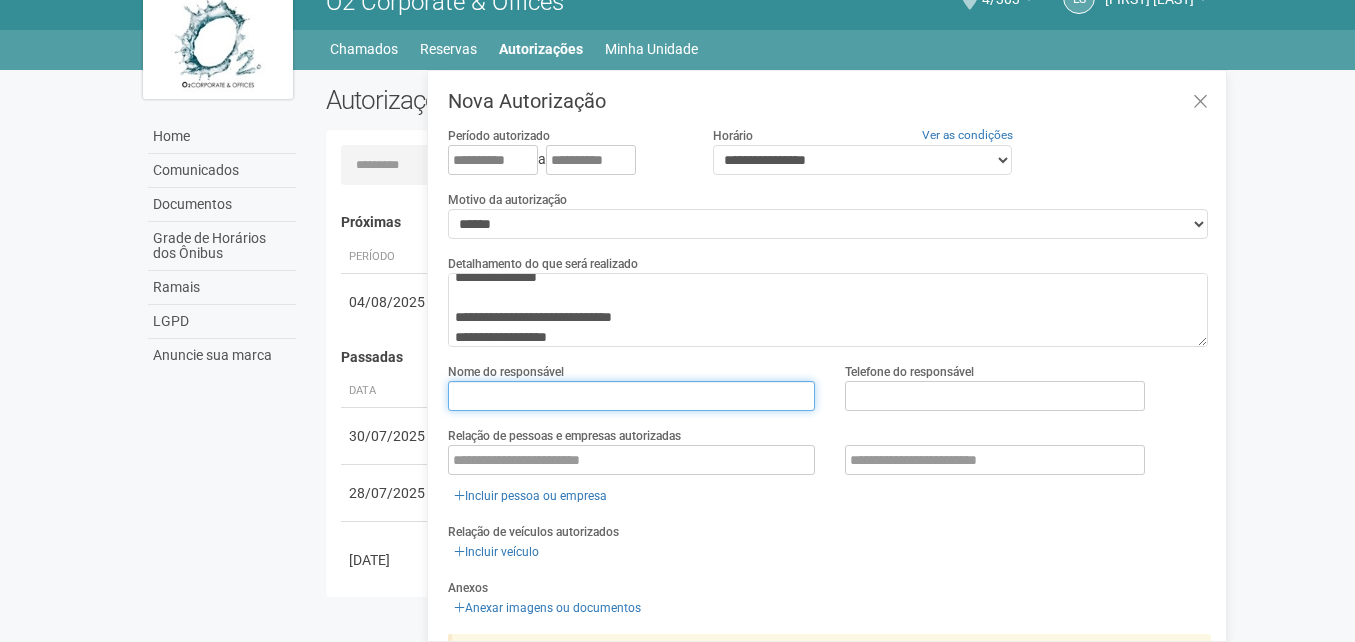 click at bounding box center (631, 396) 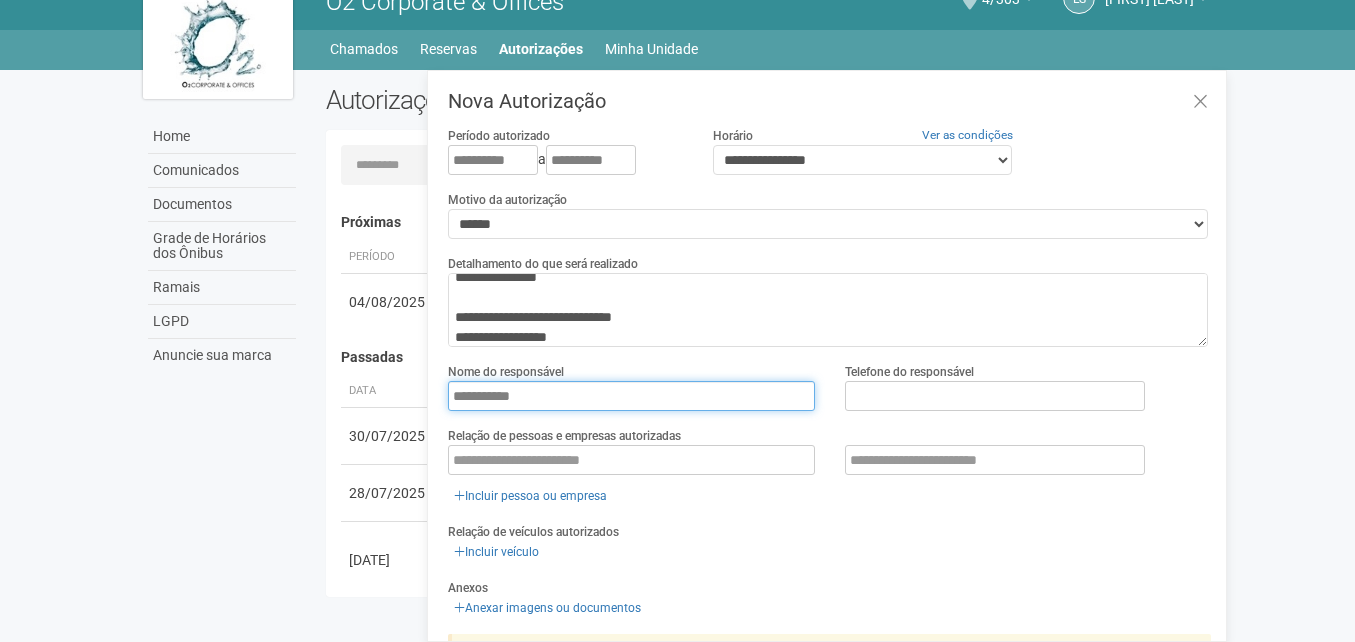 type on "**********" 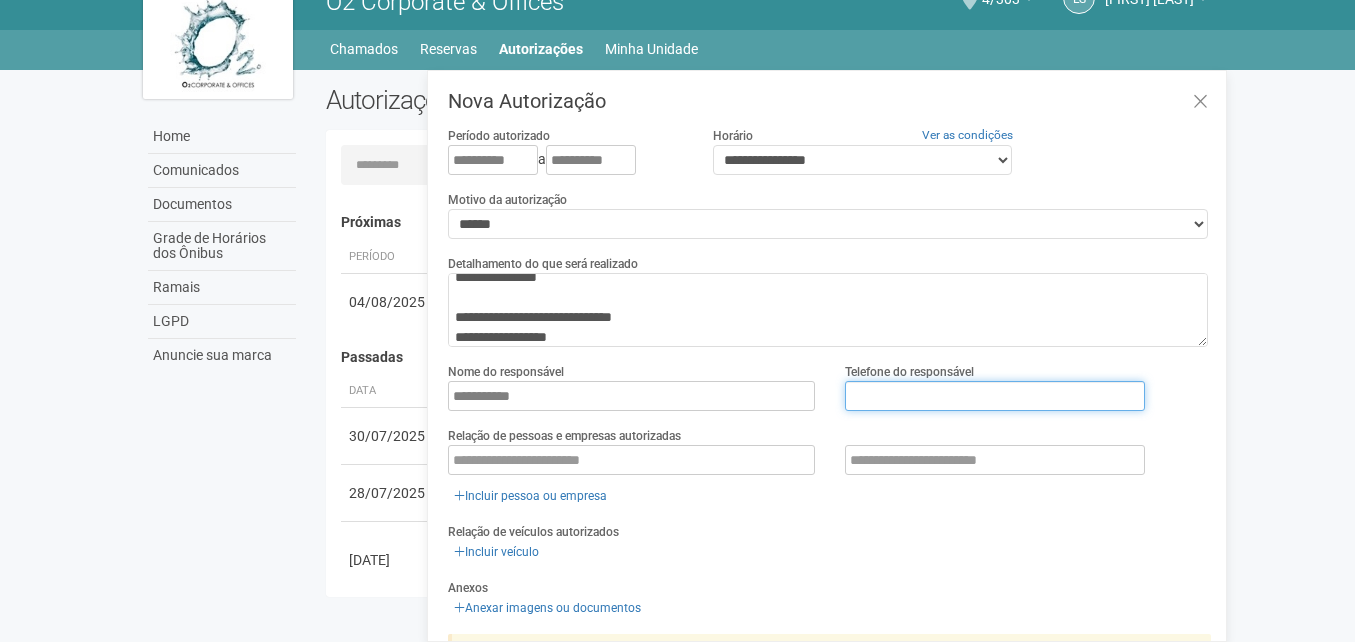 click at bounding box center (995, 396) 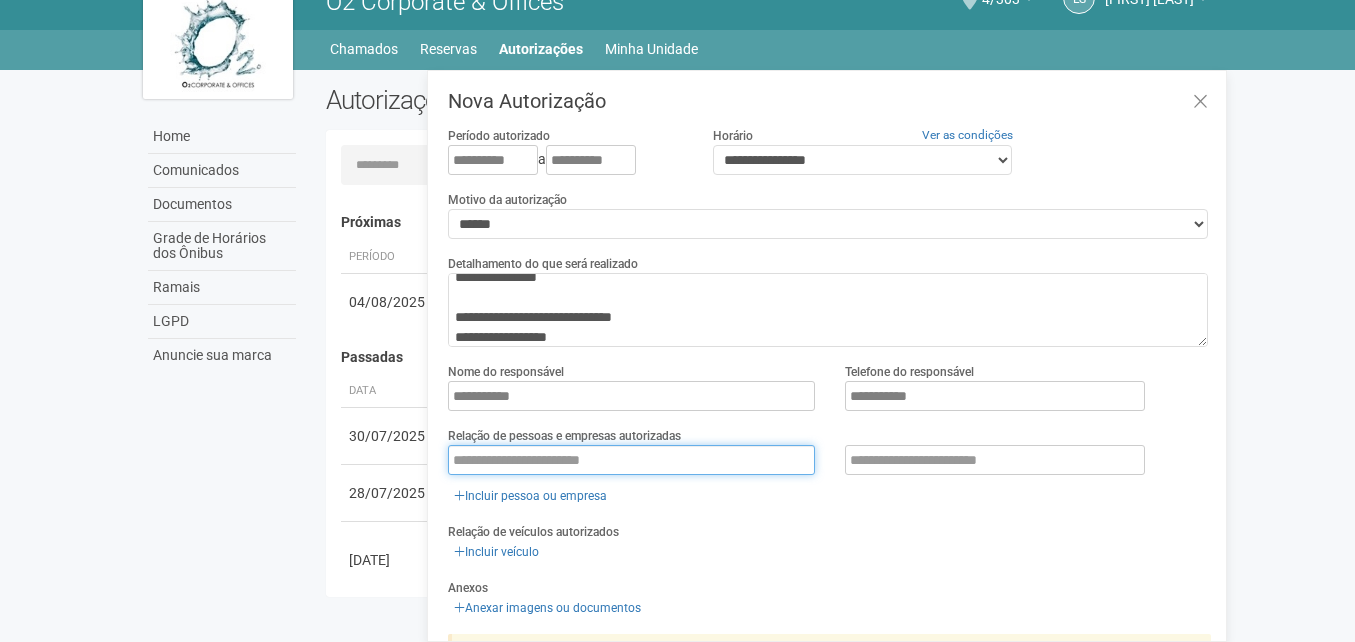 type on "**********" 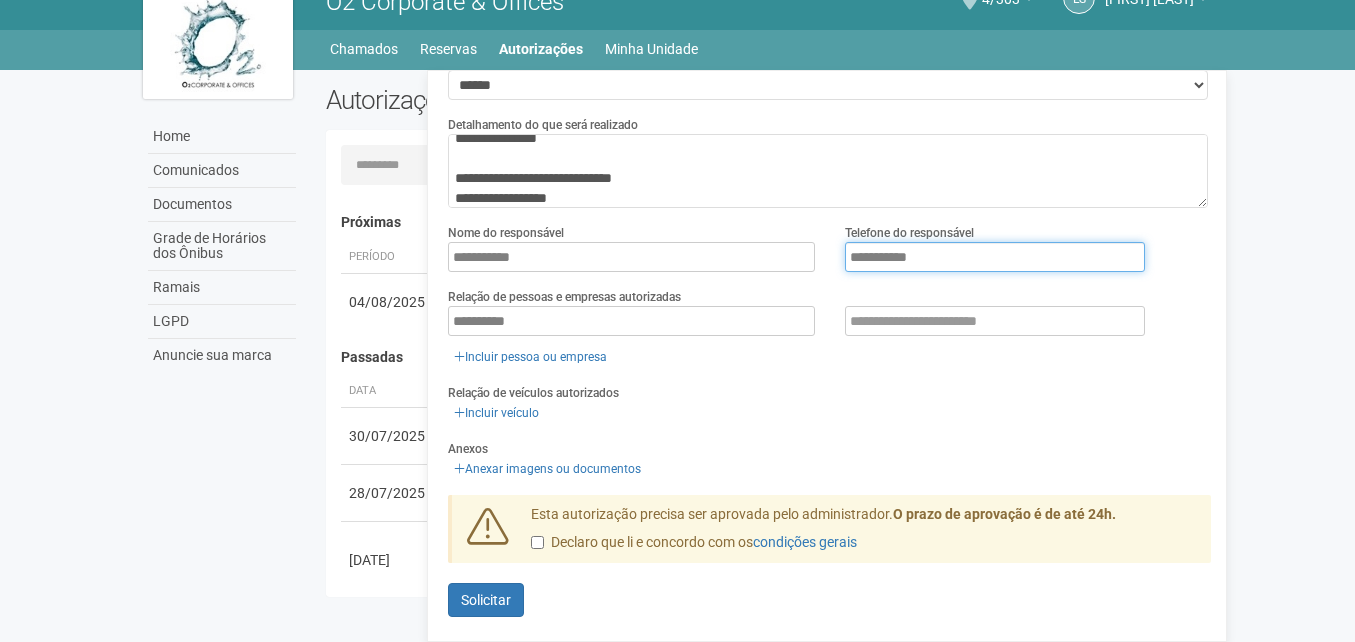 scroll, scrollTop: 141, scrollLeft: 0, axis: vertical 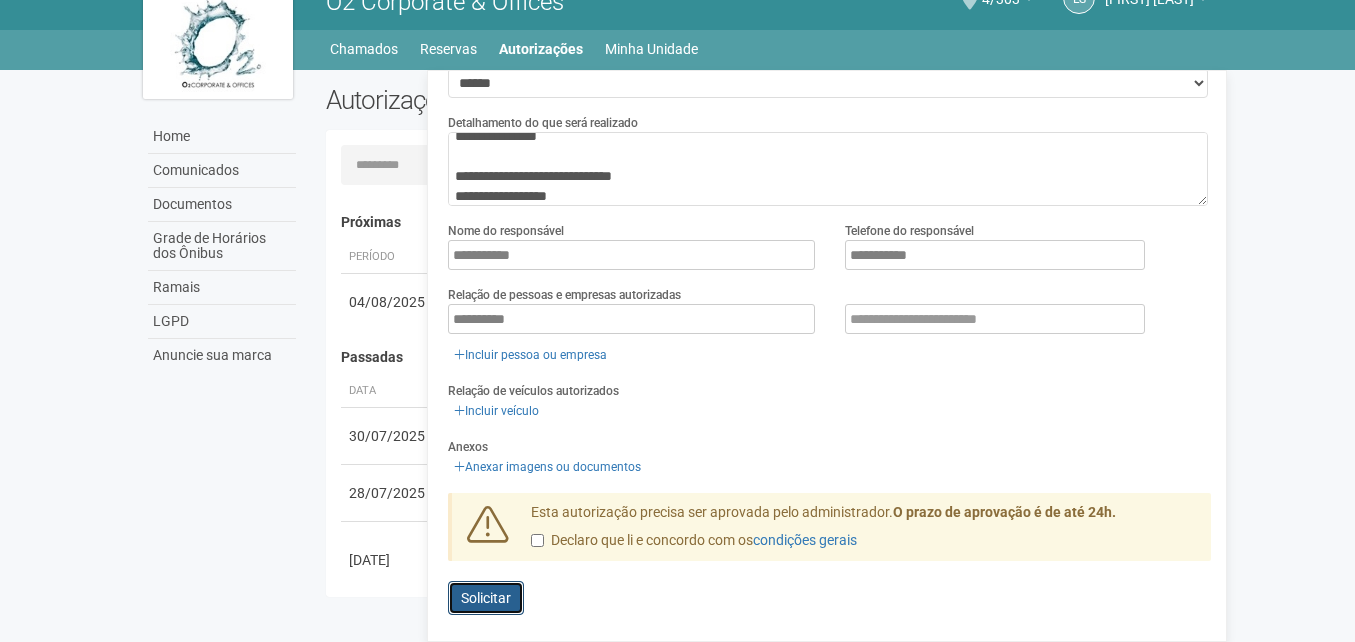click on "Enviando...
Solicitar" at bounding box center [486, 598] 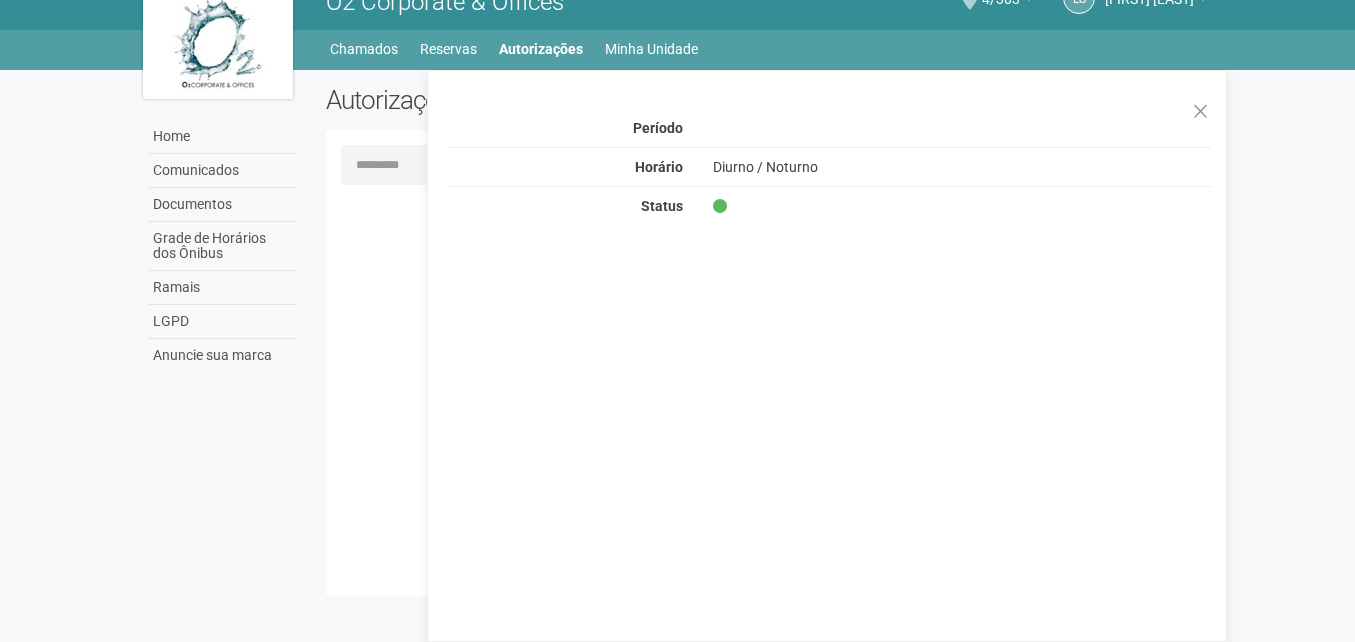 scroll, scrollTop: 0, scrollLeft: 0, axis: both 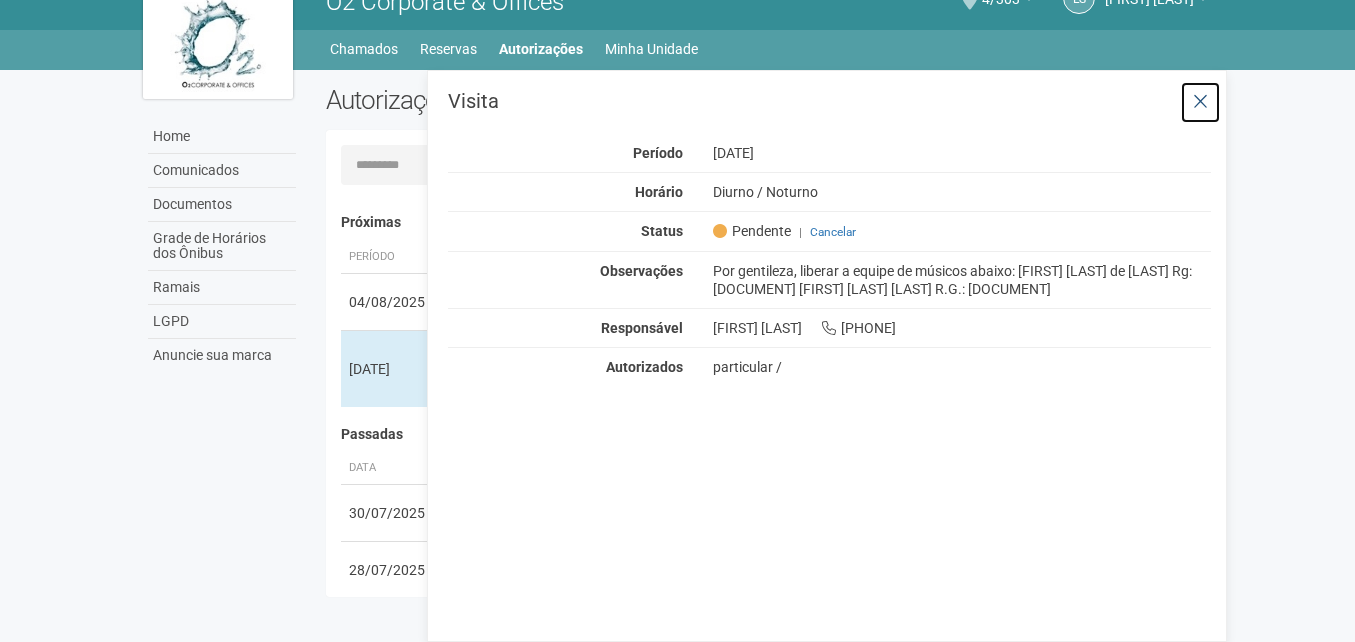 click at bounding box center [1200, 102] 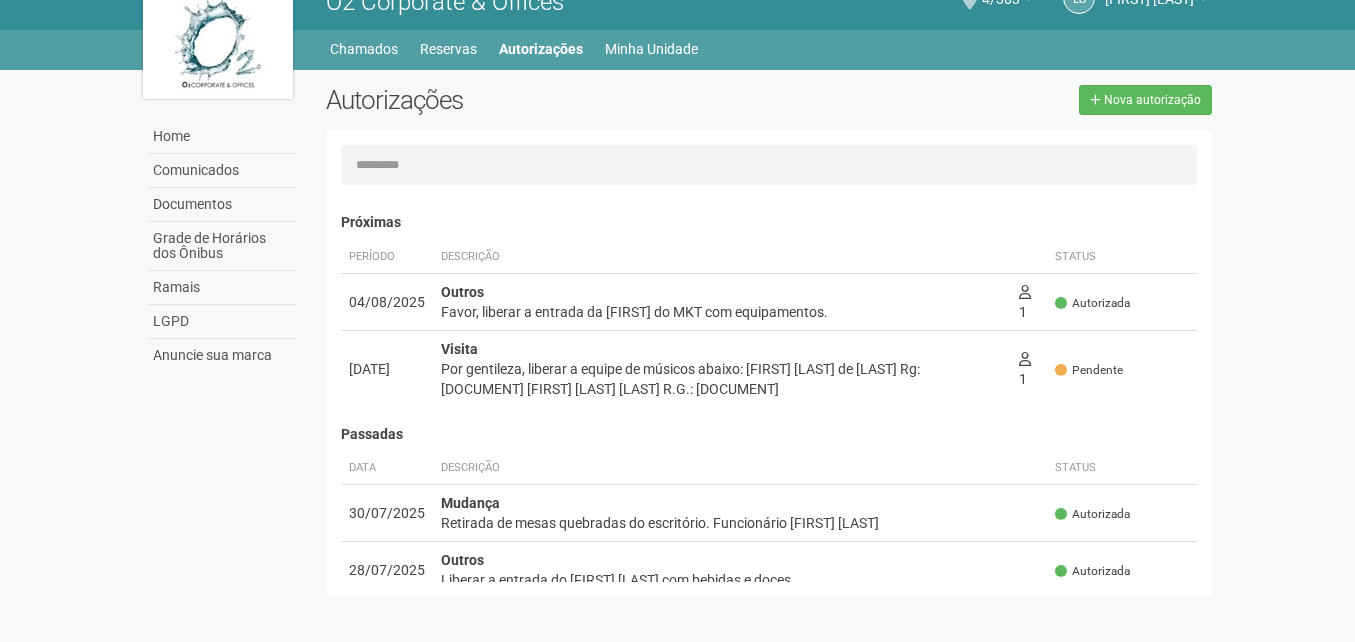 click on "**********" at bounding box center (1208, 356) 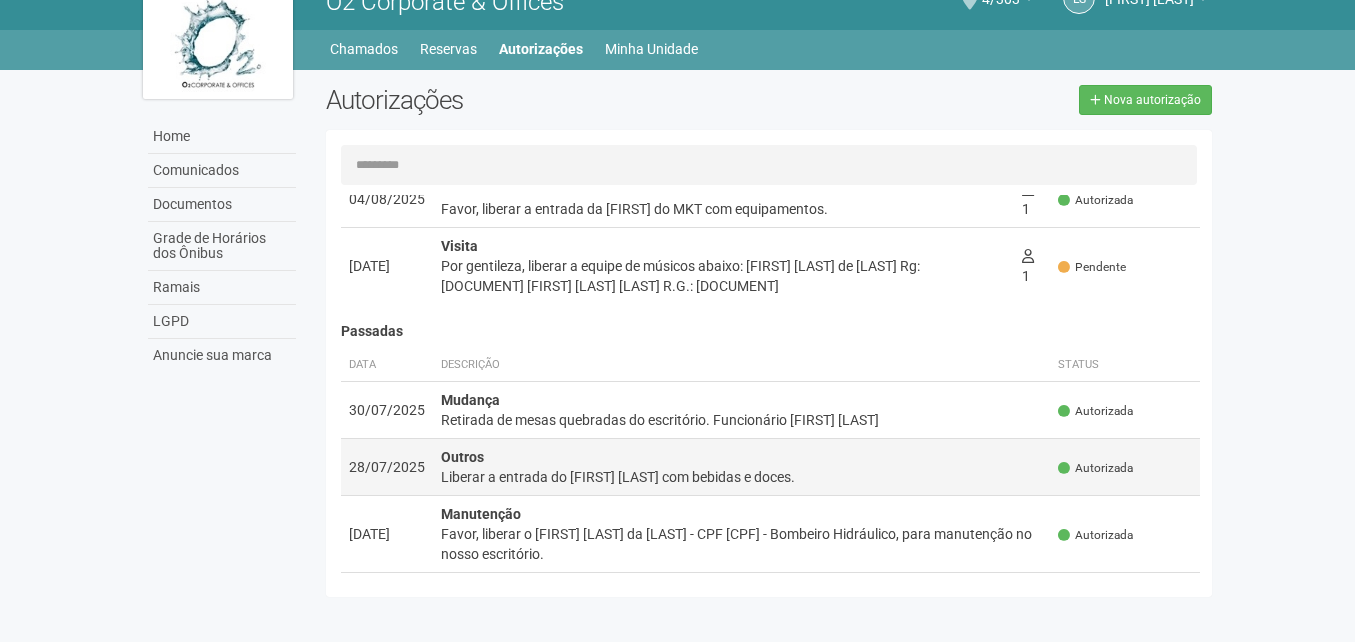 scroll, scrollTop: 200, scrollLeft: 0, axis: vertical 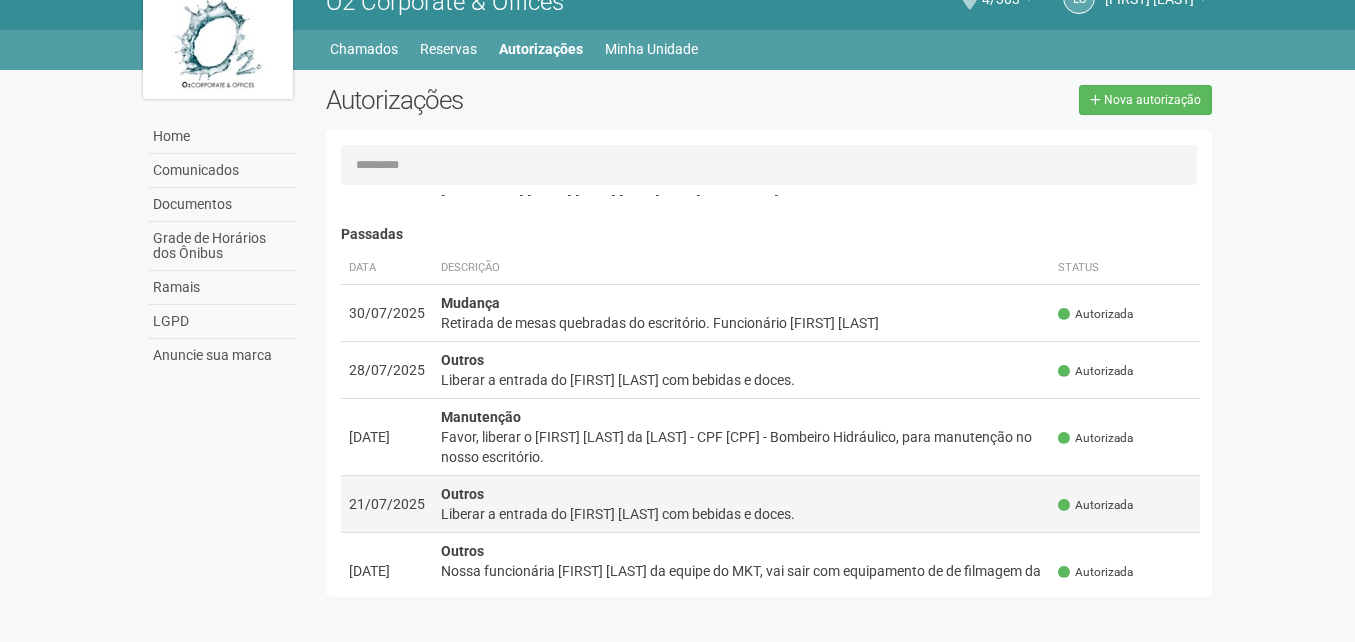 click on "Liberar a entrada do Pedro Nonato com bebidas e doces." at bounding box center (742, 514) 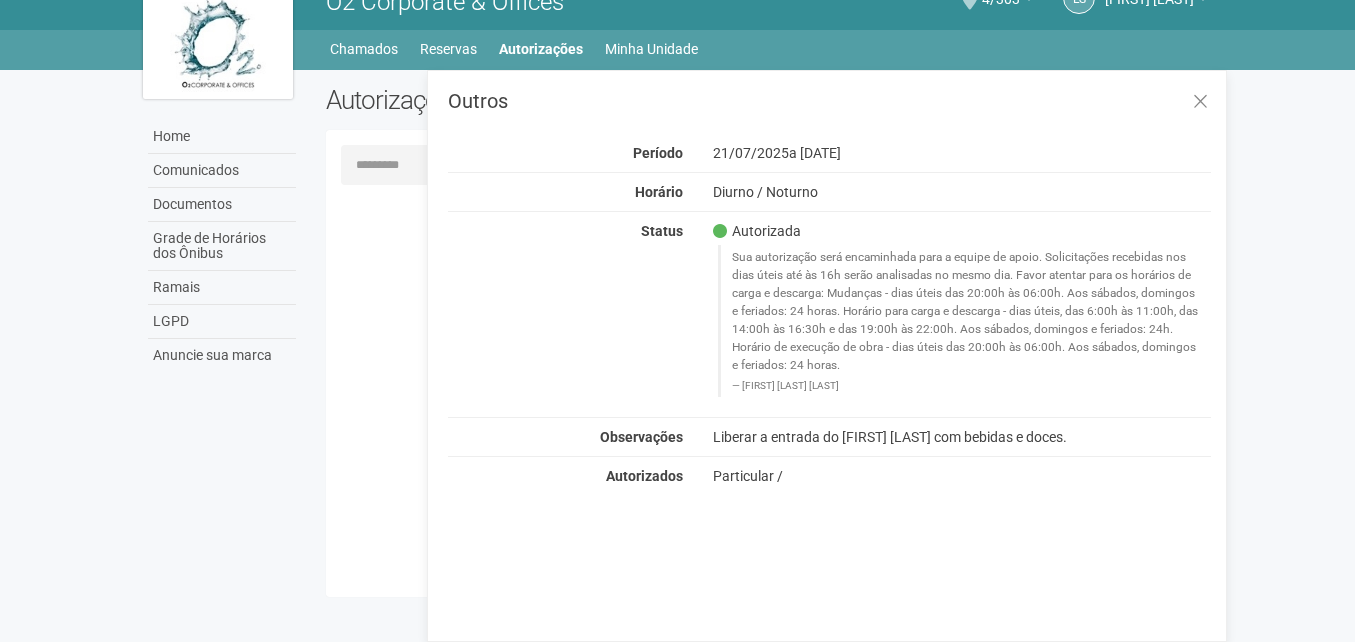 scroll, scrollTop: 0, scrollLeft: 0, axis: both 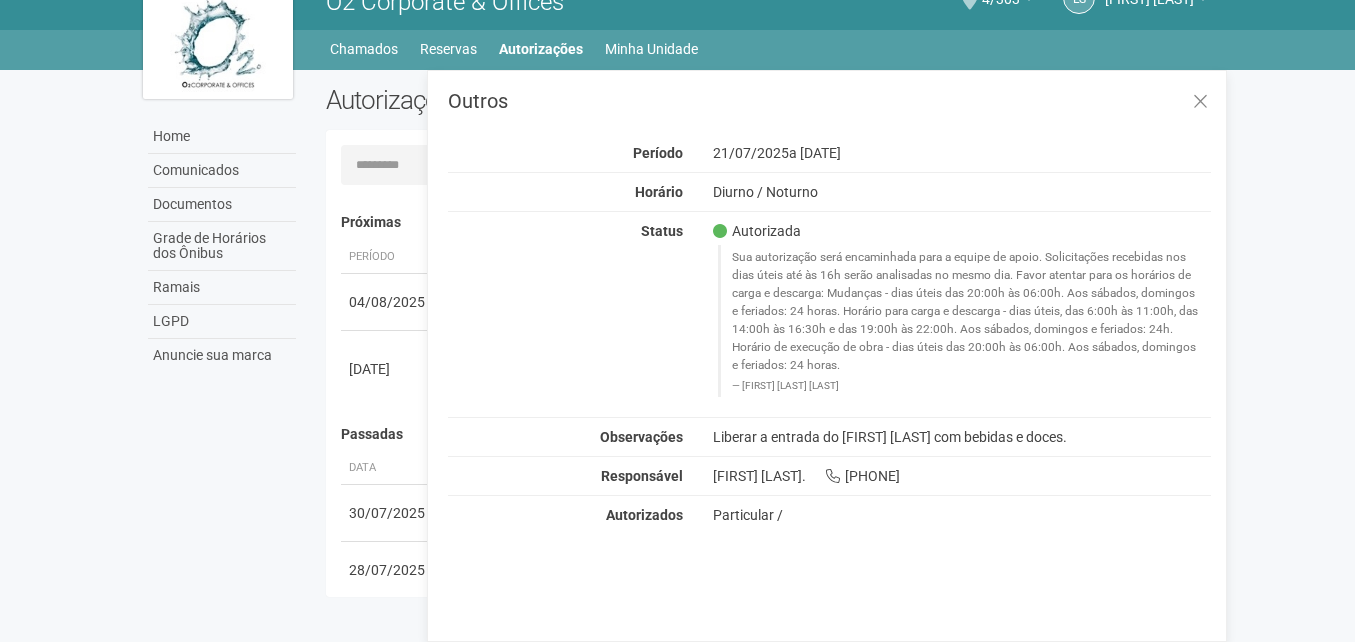 drag, startPoint x: 1076, startPoint y: 434, endPoint x: 701, endPoint y: 441, distance: 375.06534 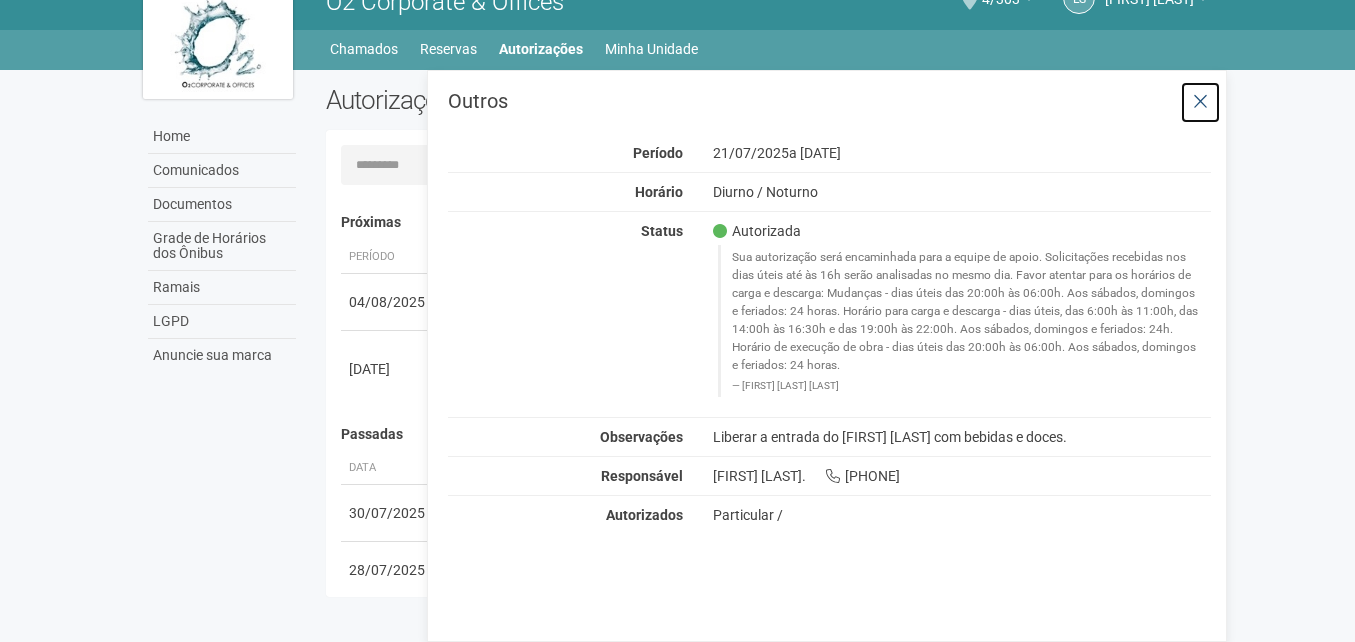 click at bounding box center [1200, 102] 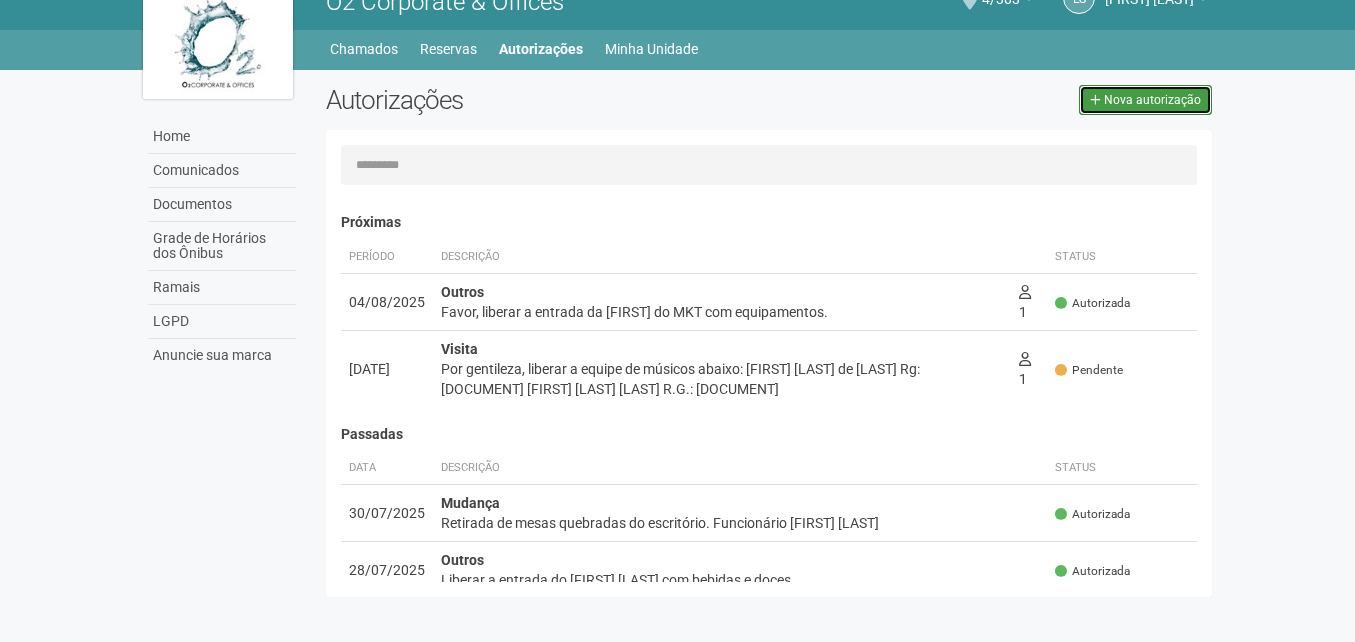 click on "Nova autorização" at bounding box center (1152, 100) 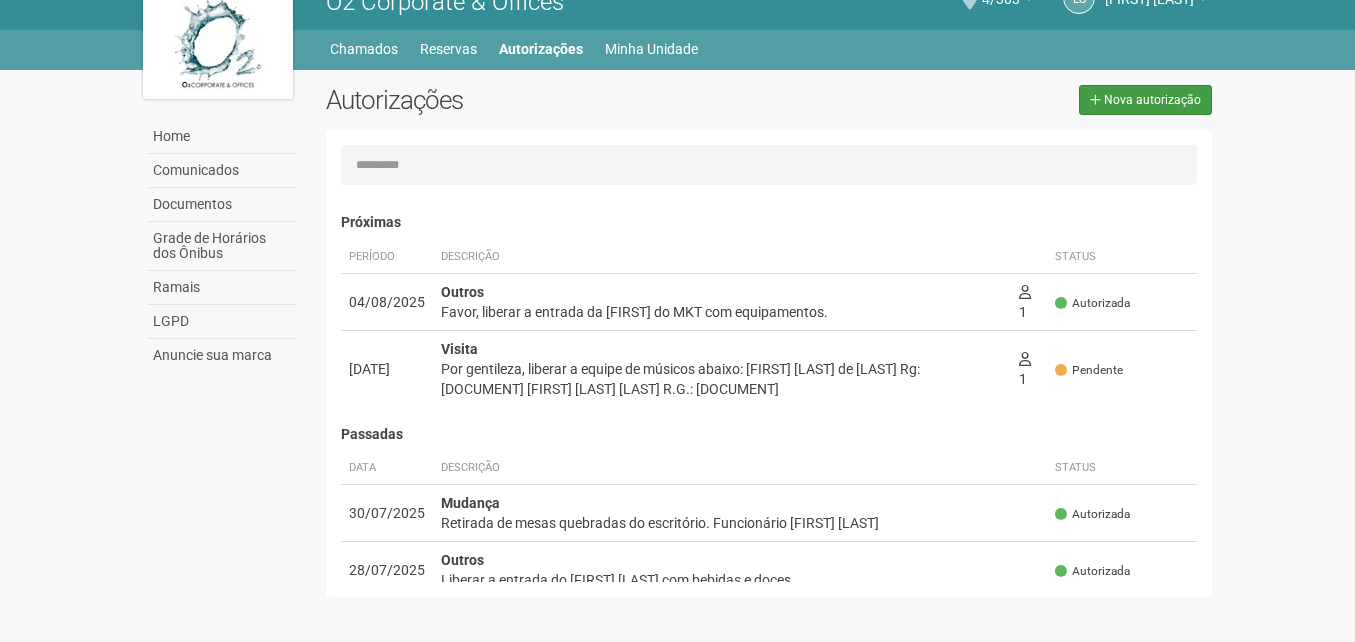 type 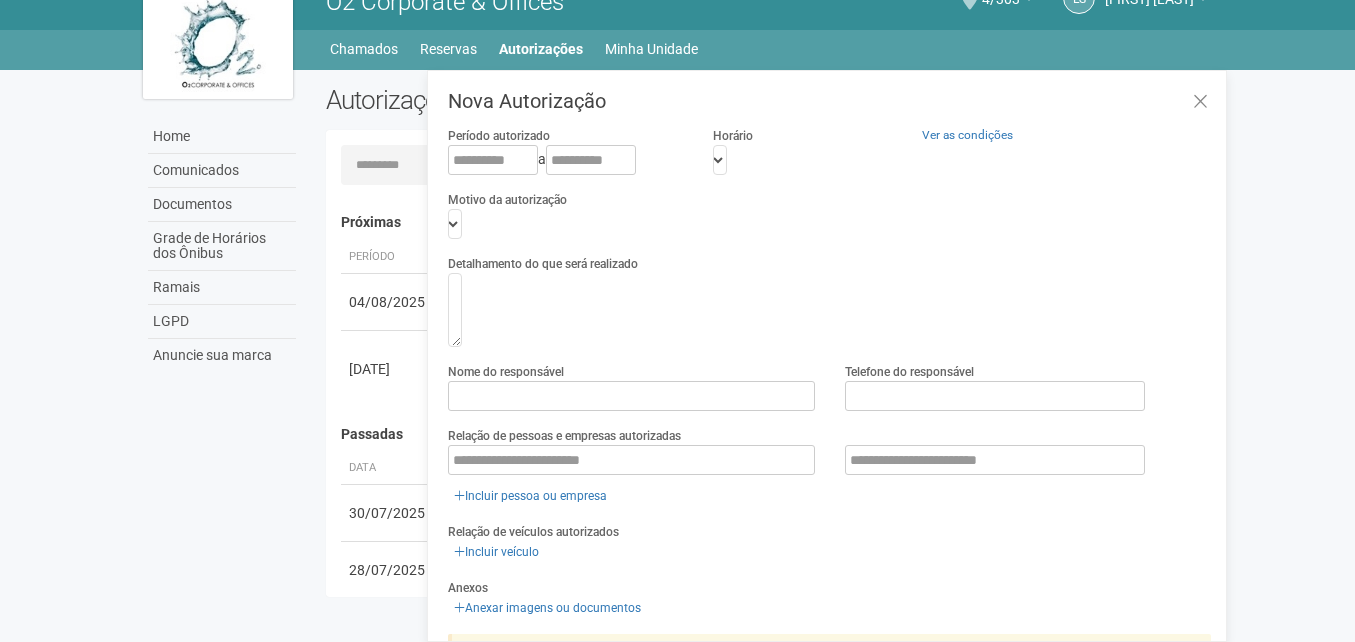 scroll, scrollTop: 0, scrollLeft: 0, axis: both 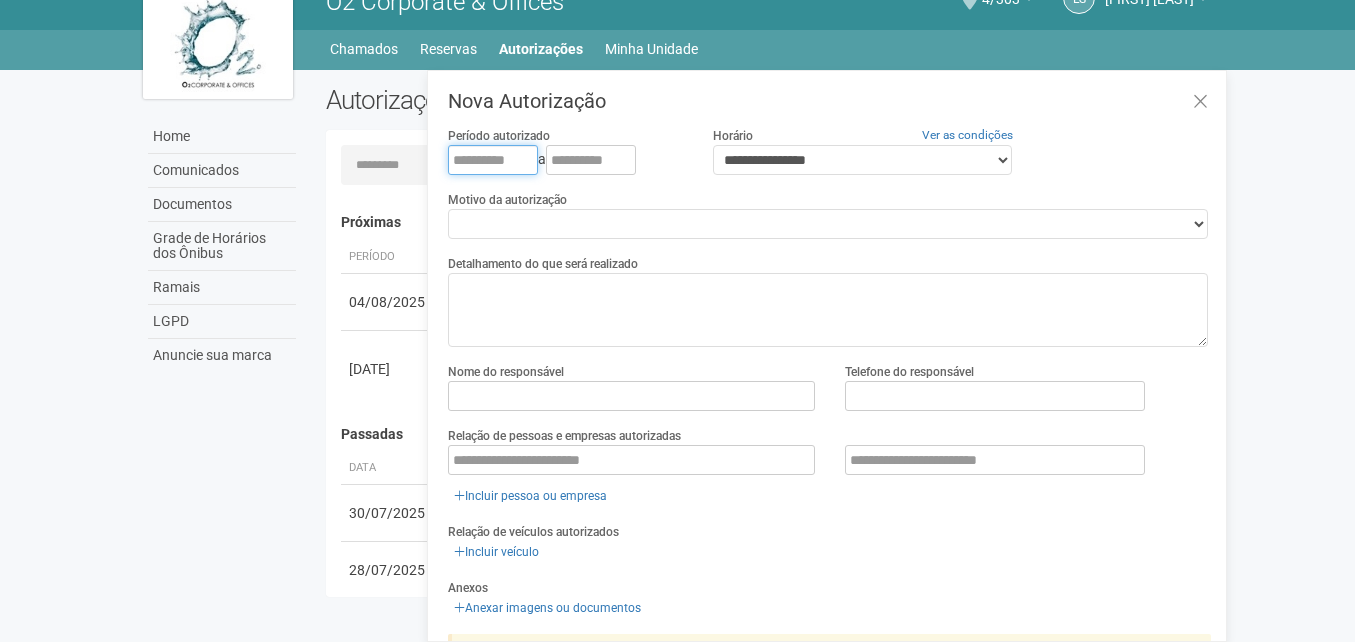 click at bounding box center [493, 160] 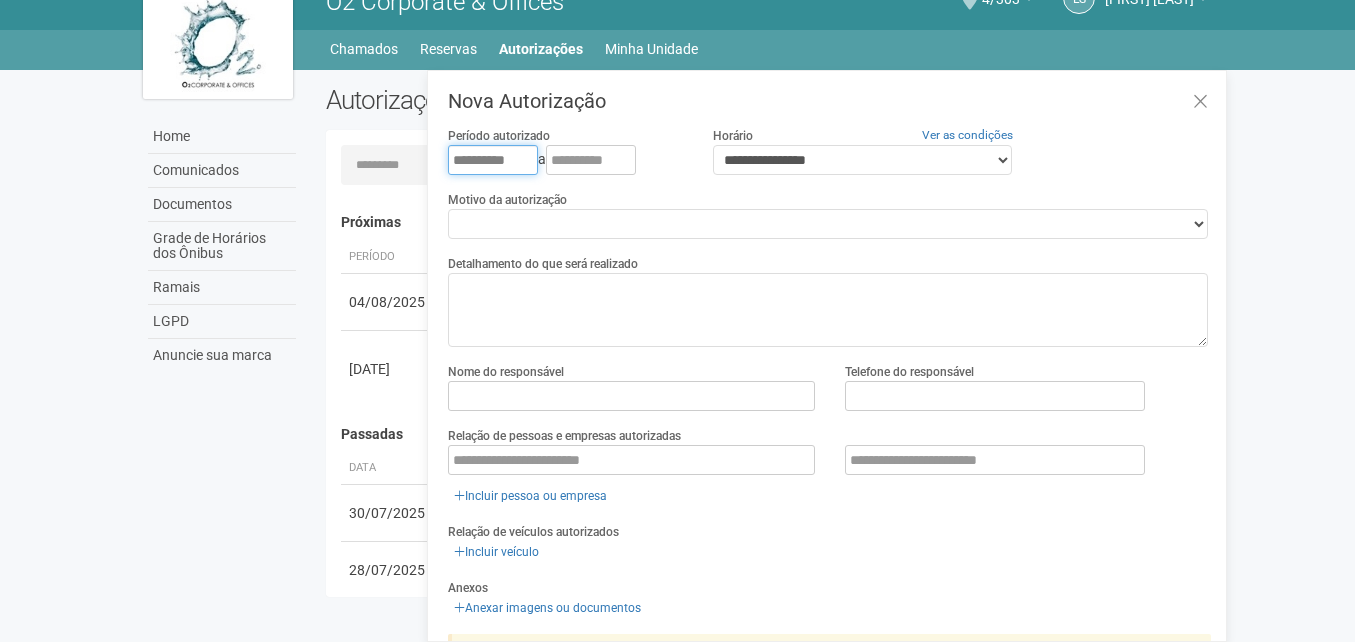 type on "**********" 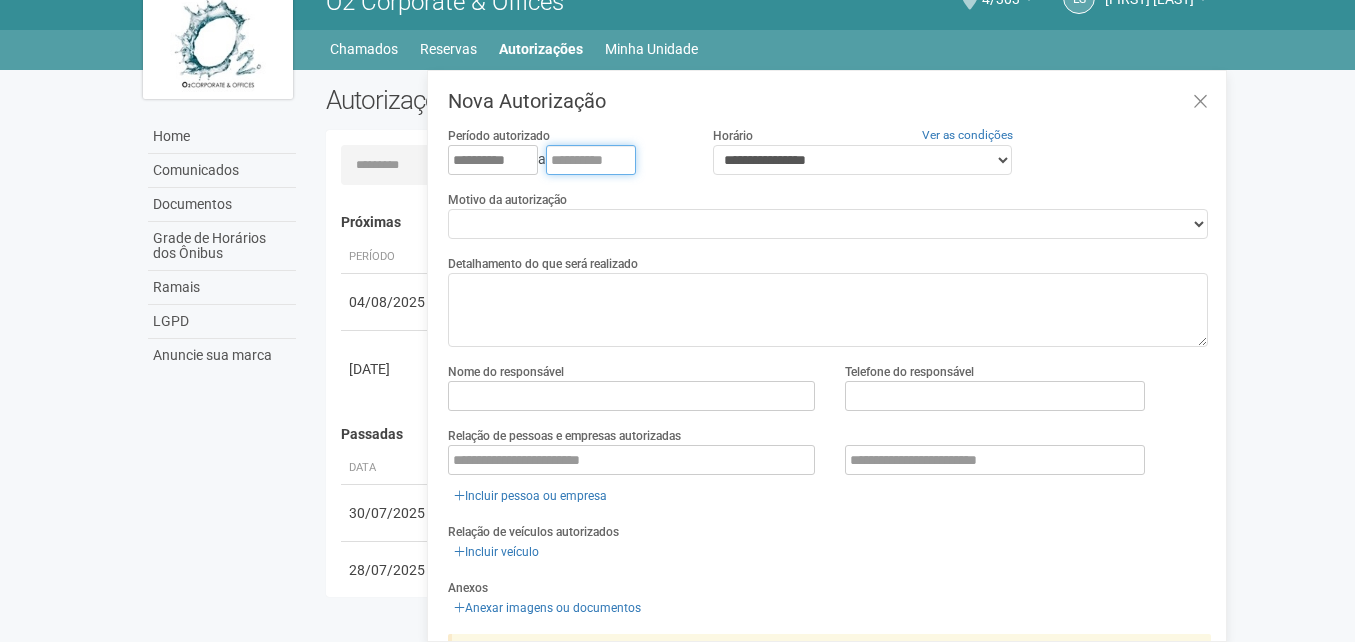 click at bounding box center (591, 160) 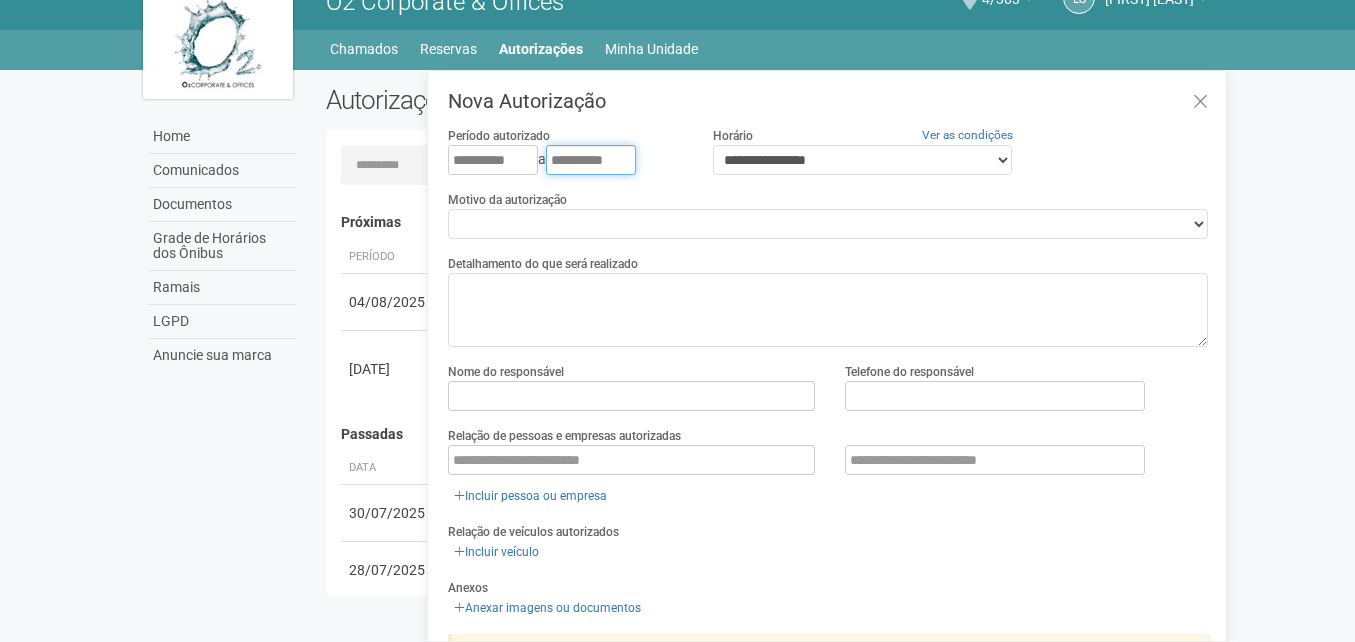 type on "**********" 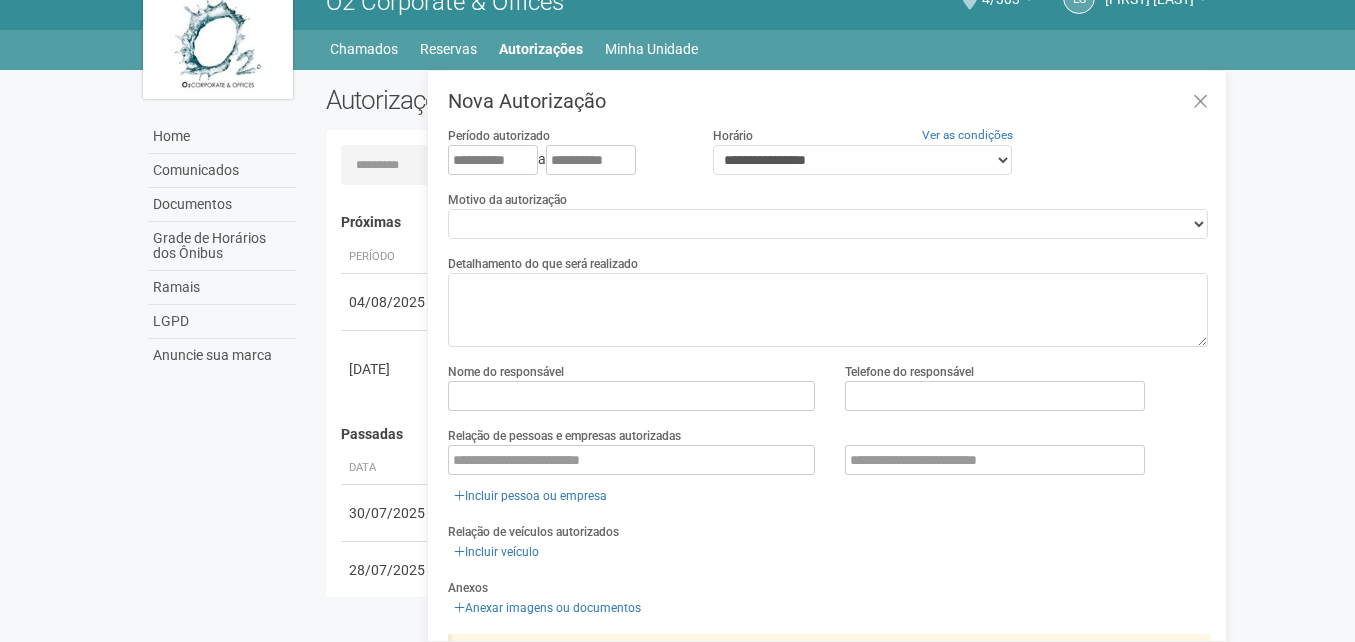click on "**********" at bounding box center (829, 440) 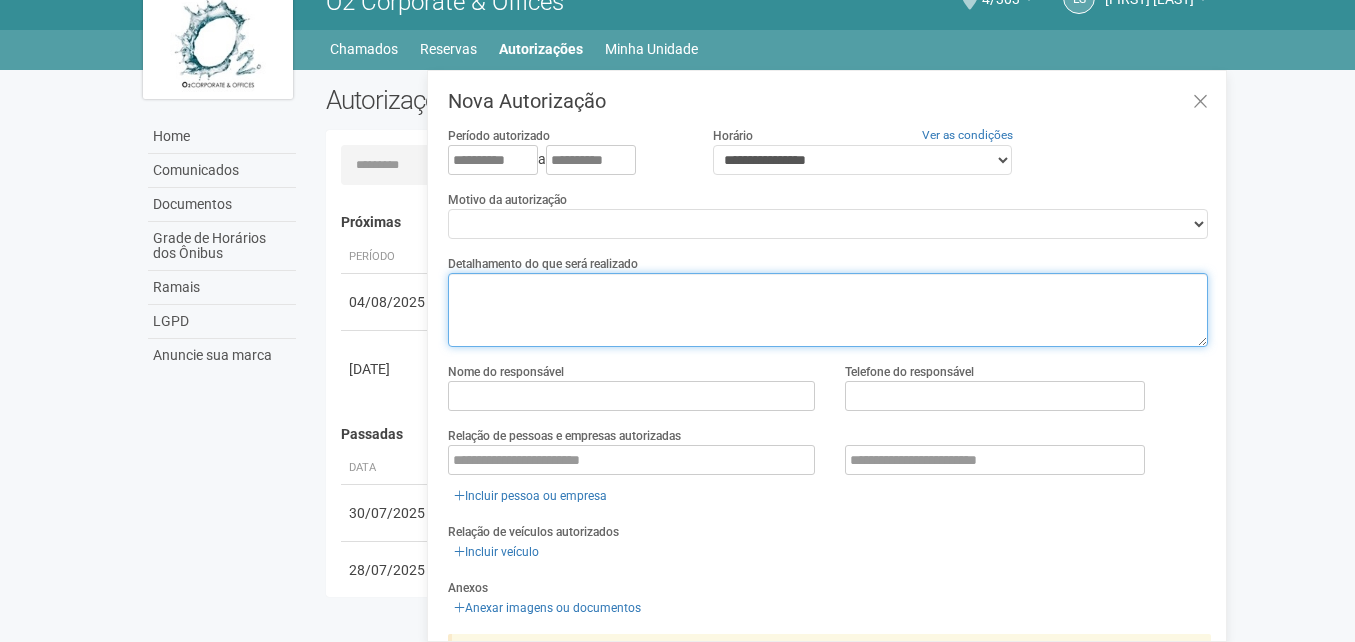 click at bounding box center [828, 310] 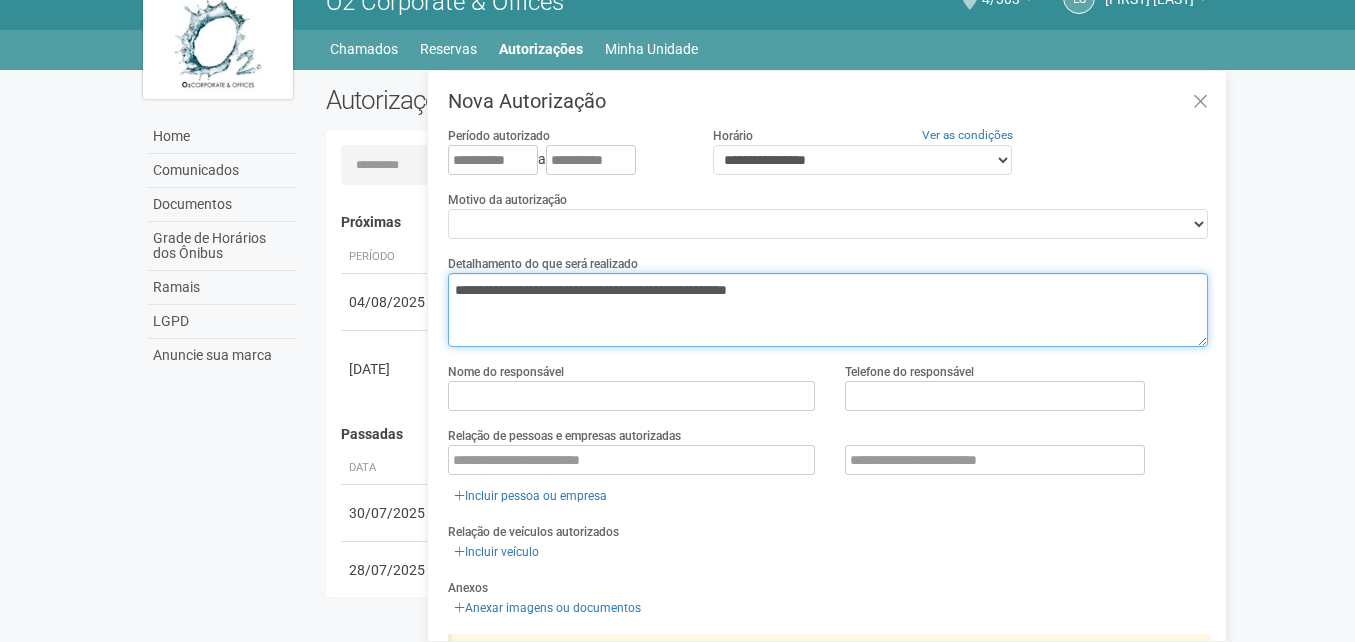 type on "**********" 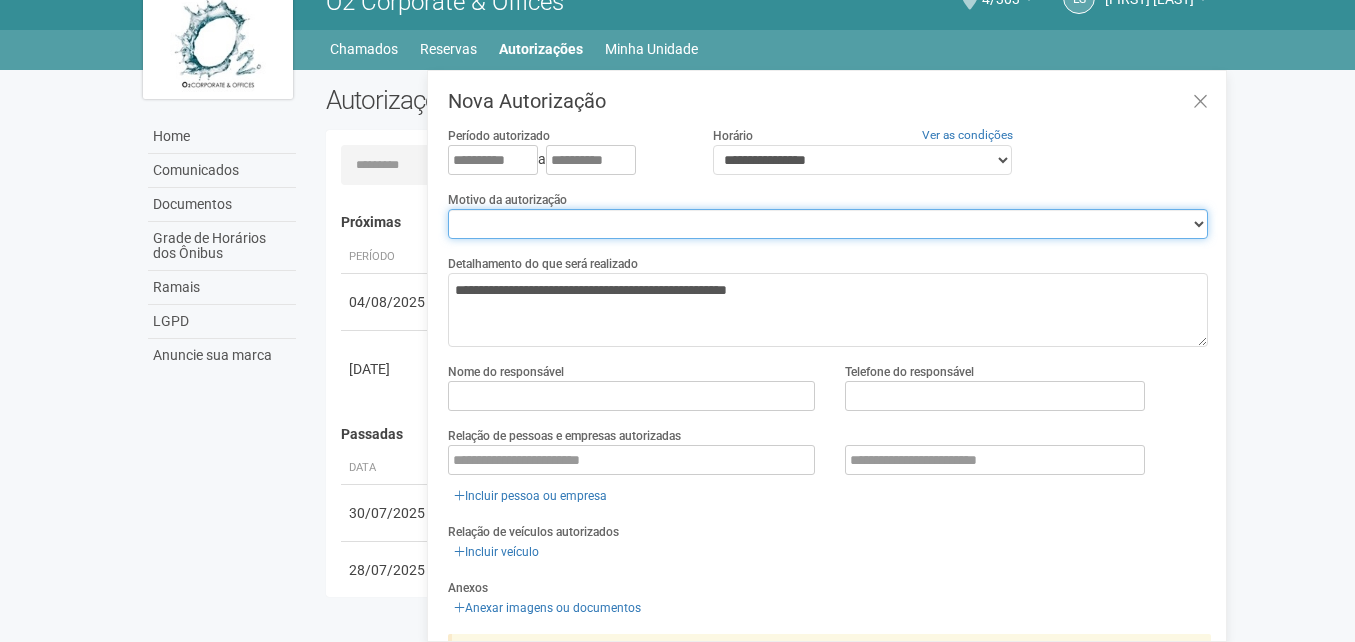 click on "**********" at bounding box center [828, 224] 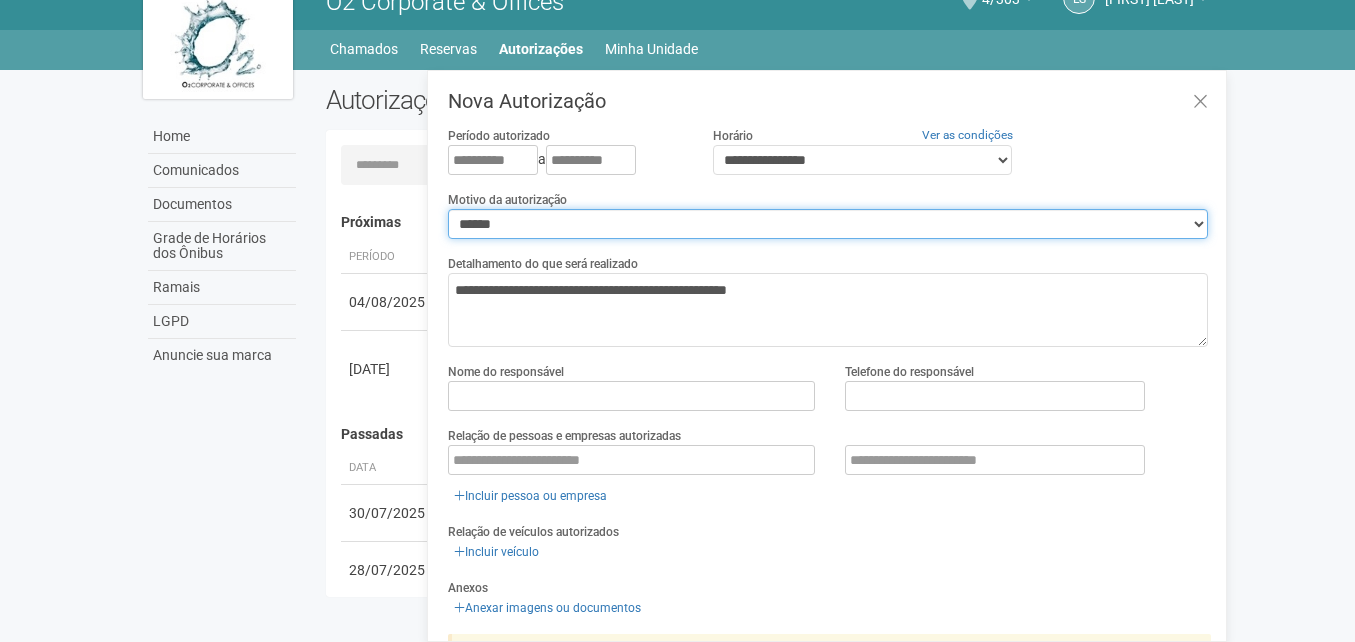 click on "**********" at bounding box center (828, 224) 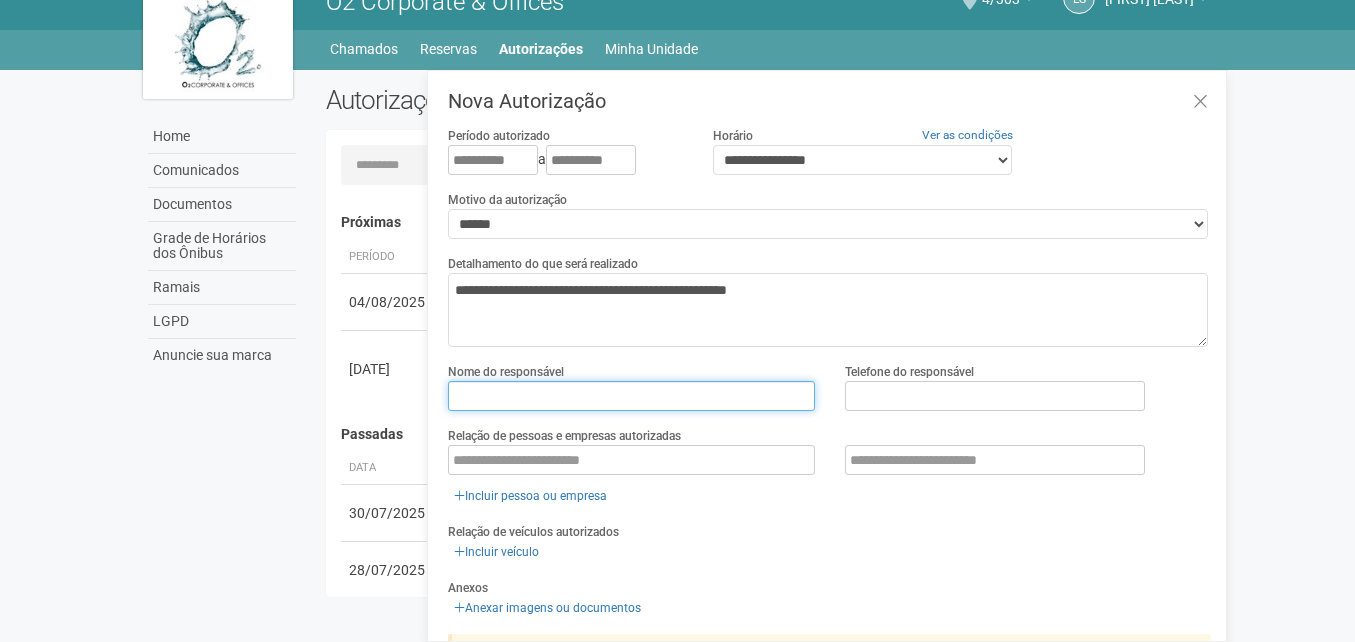 click at bounding box center [631, 396] 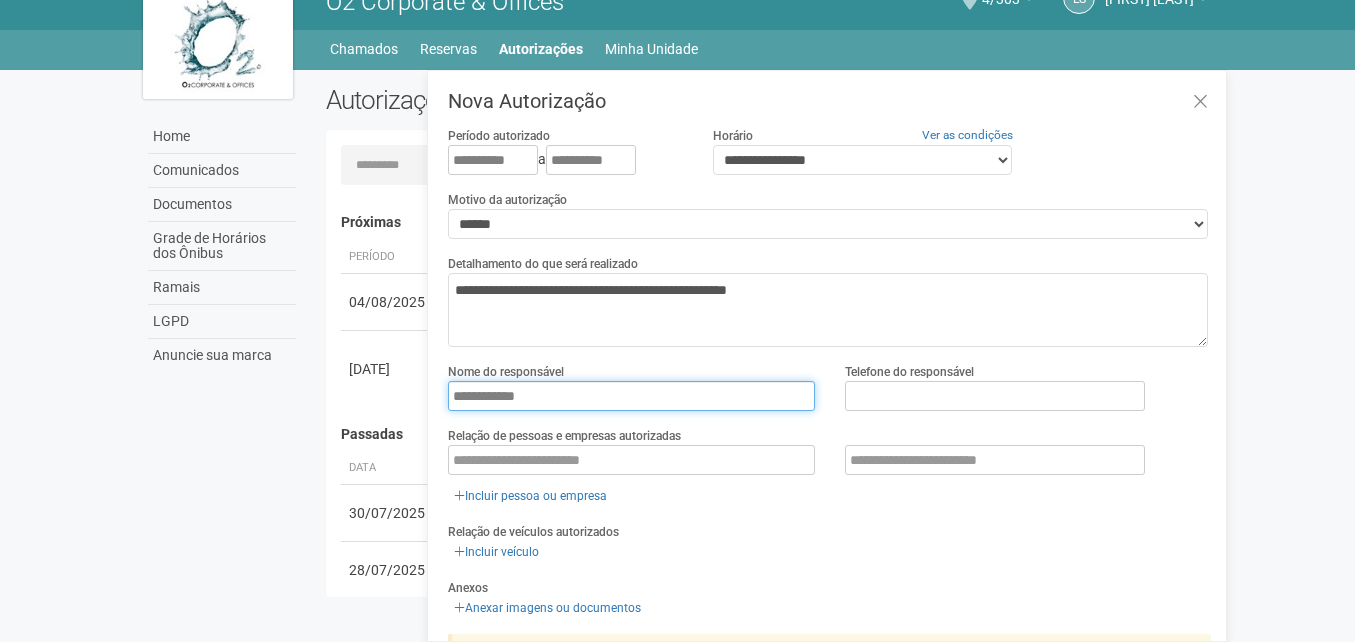 type on "**********" 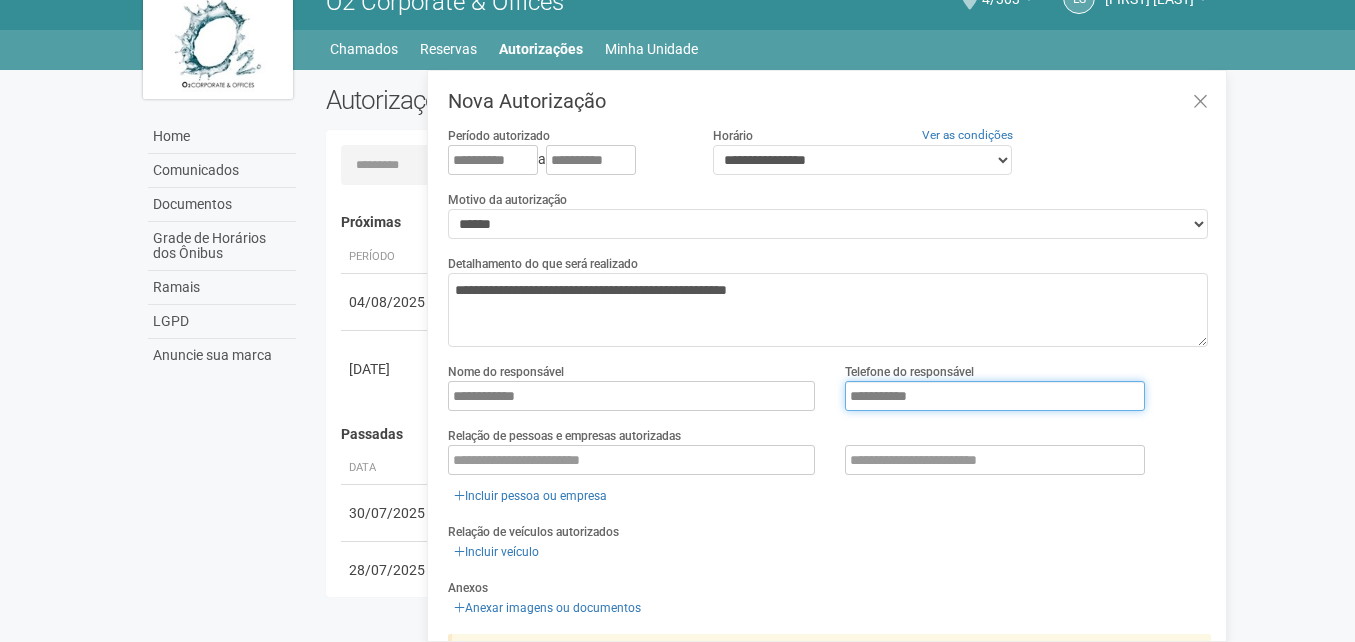 type on "**********" 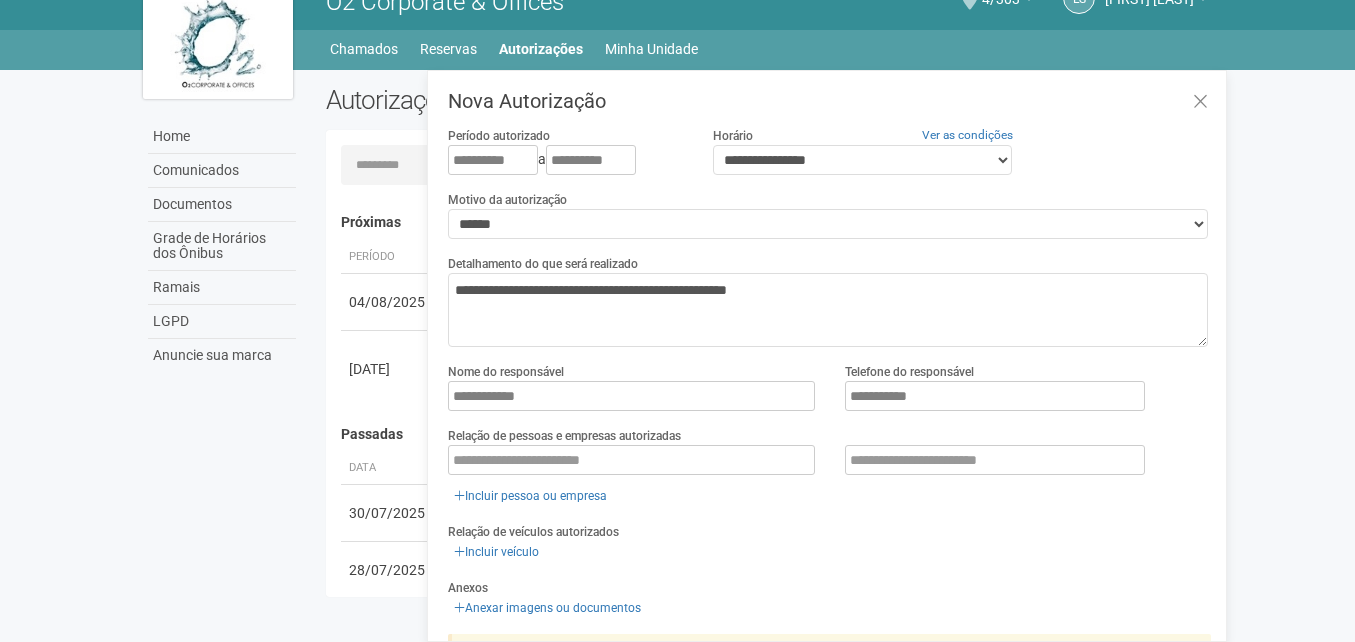 click on "Incluir veículo" at bounding box center [829, 552] 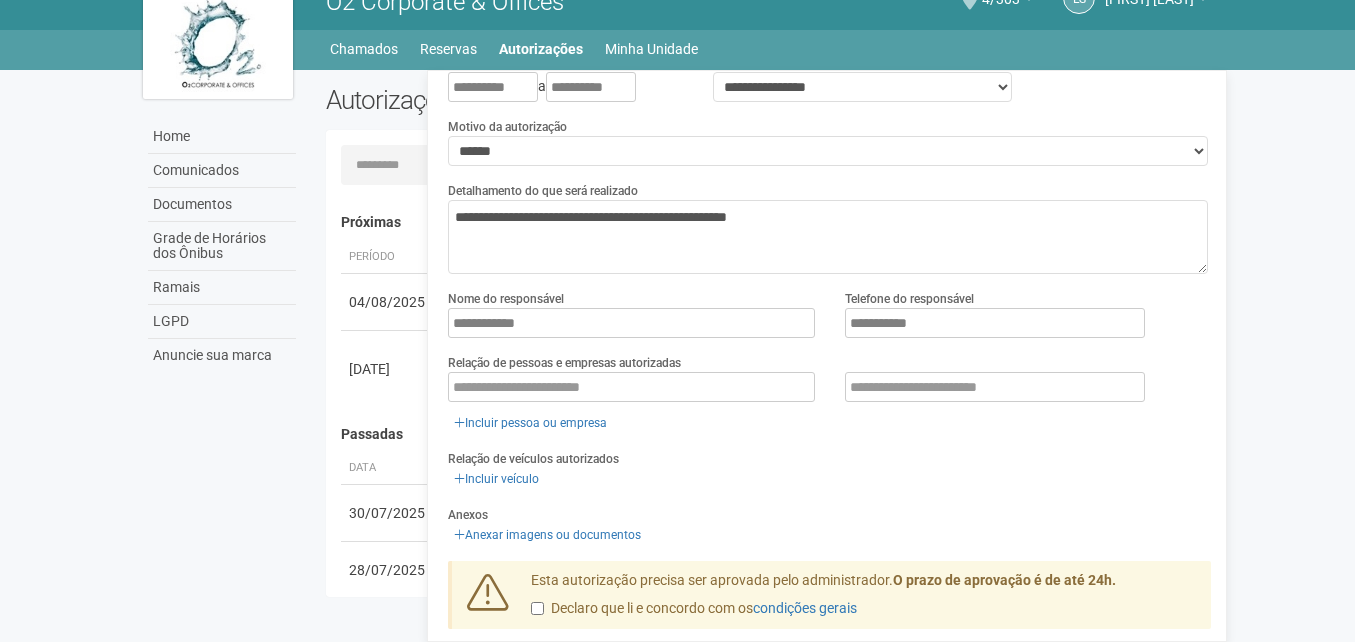 scroll, scrollTop: 141, scrollLeft: 0, axis: vertical 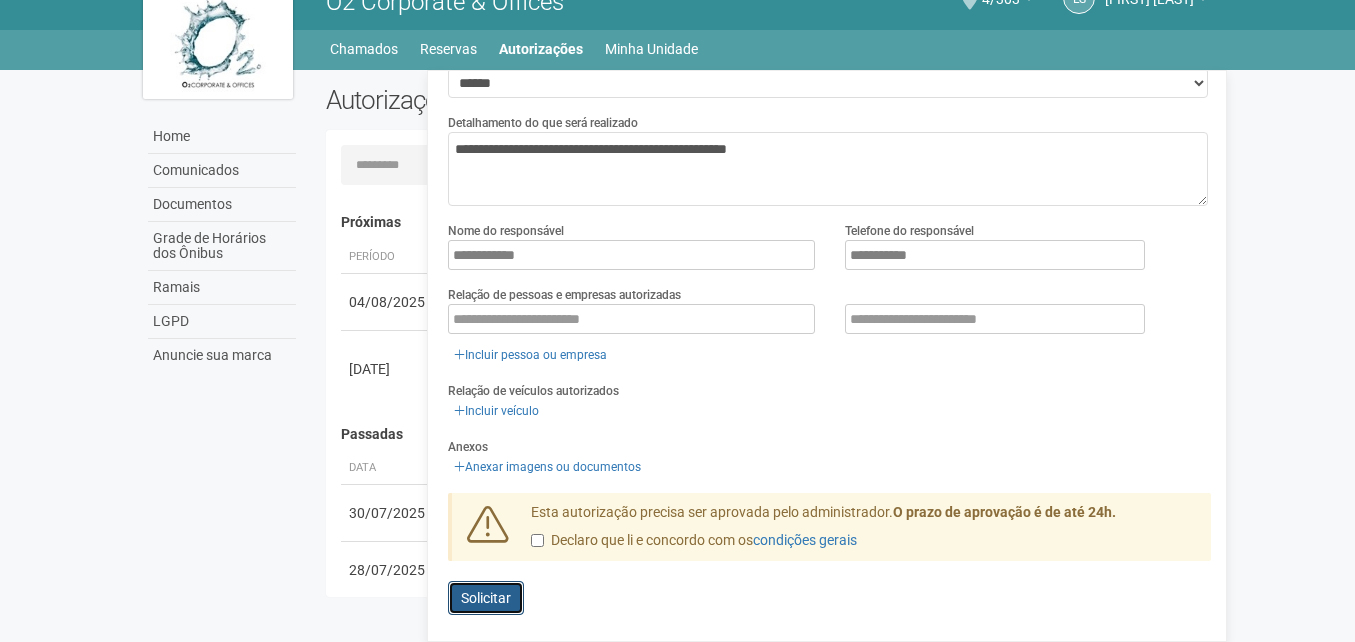 click on "Solicitar" at bounding box center [486, 598] 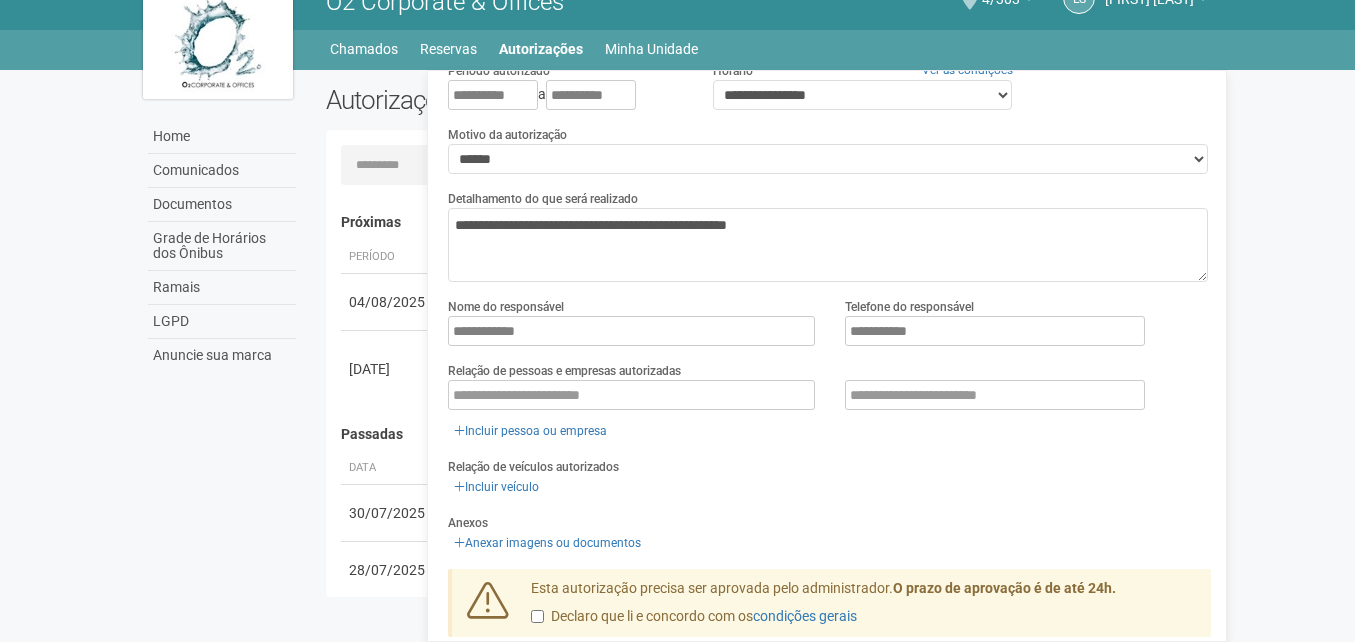 scroll, scrollTop: 55, scrollLeft: 0, axis: vertical 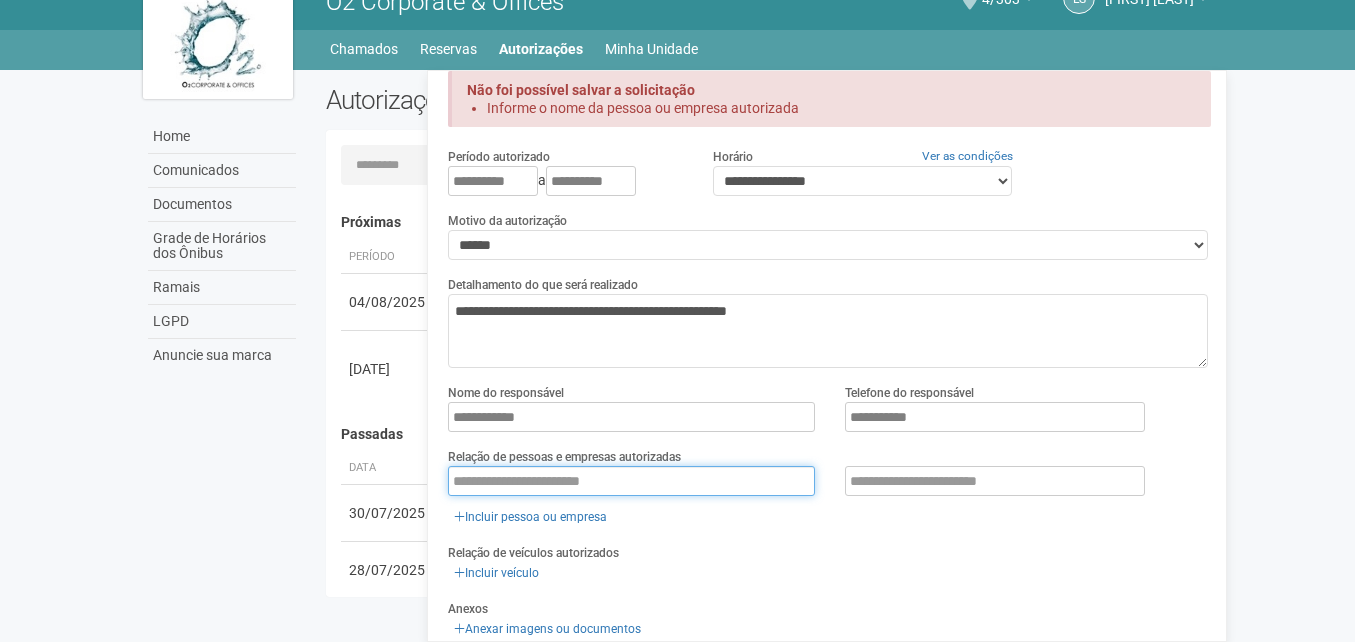 click at bounding box center [631, 481] 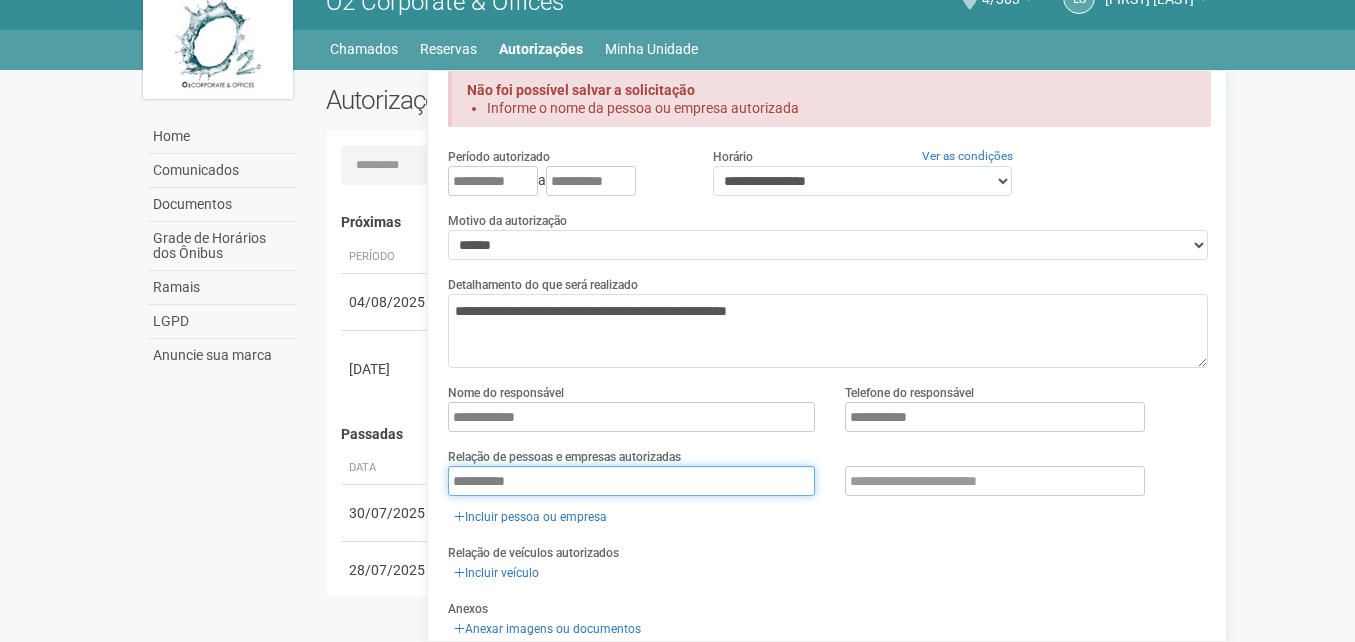 type on "**********" 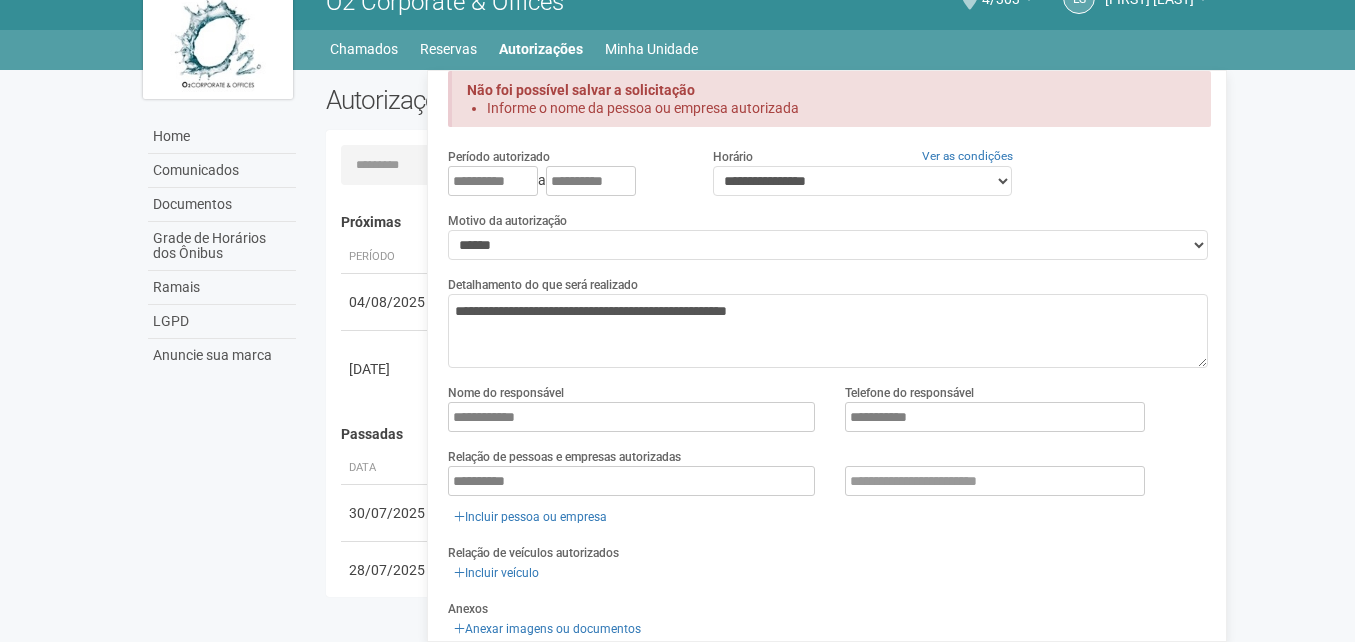 click on "**********" at bounding box center [829, 423] 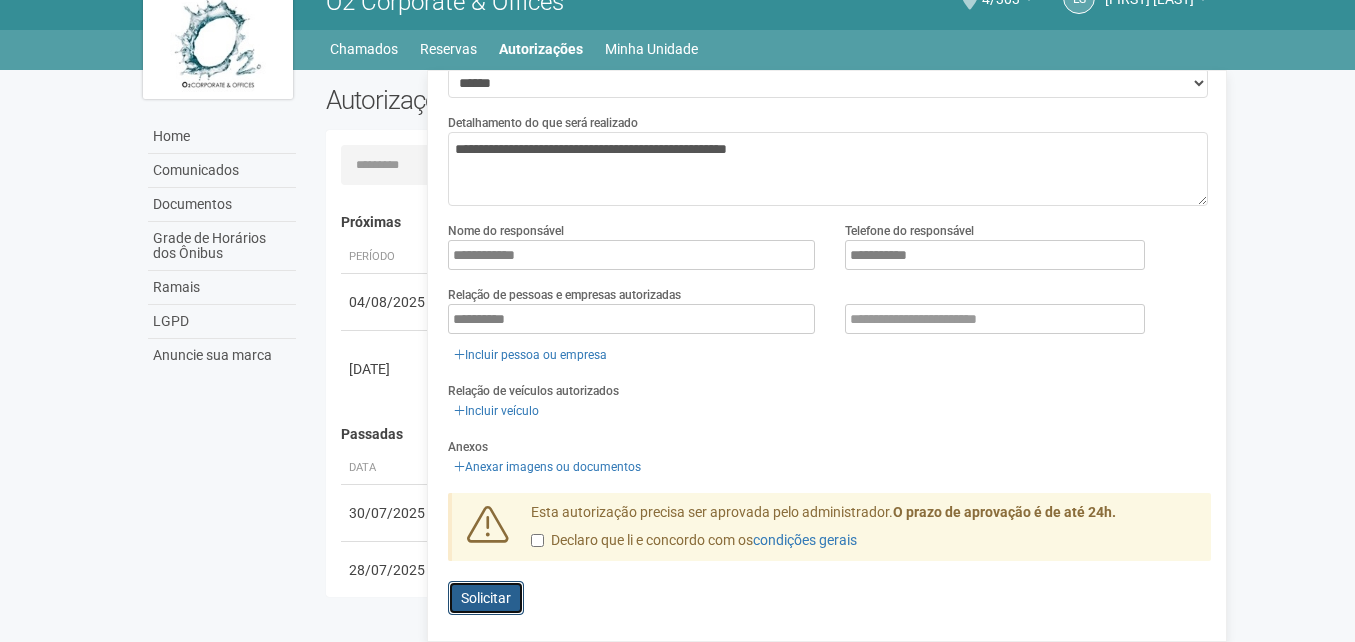 click on "Solicitar" at bounding box center (486, 598) 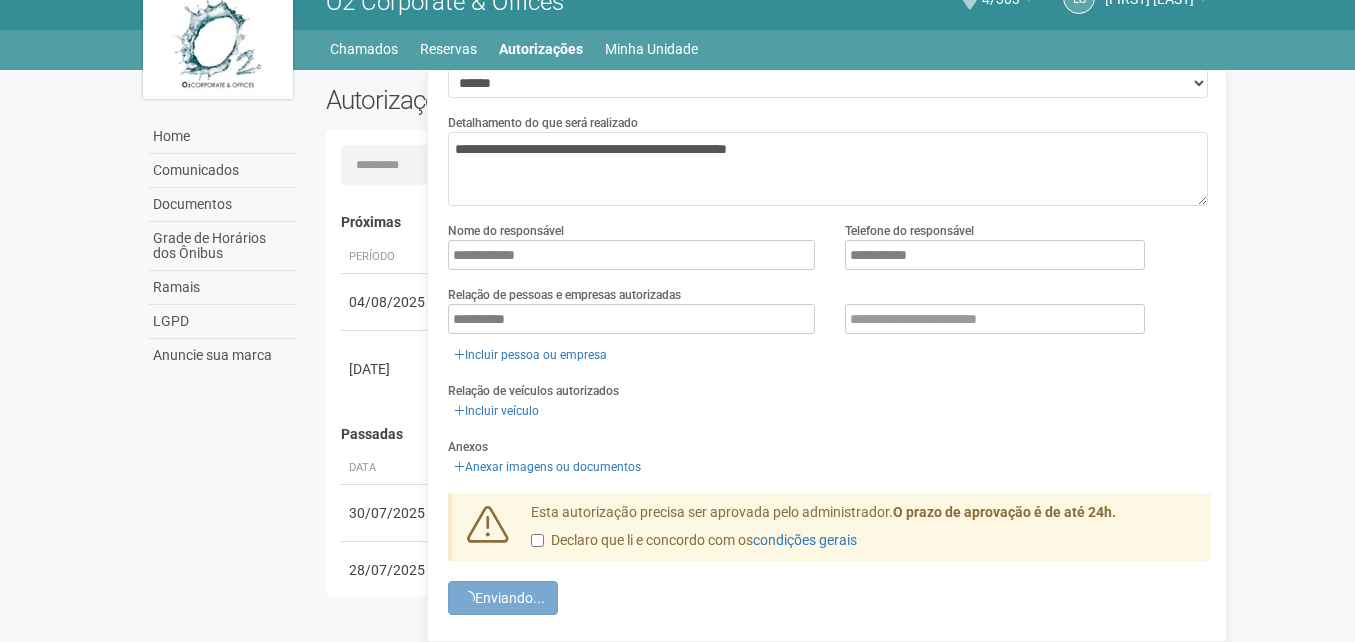 scroll, scrollTop: 0, scrollLeft: 0, axis: both 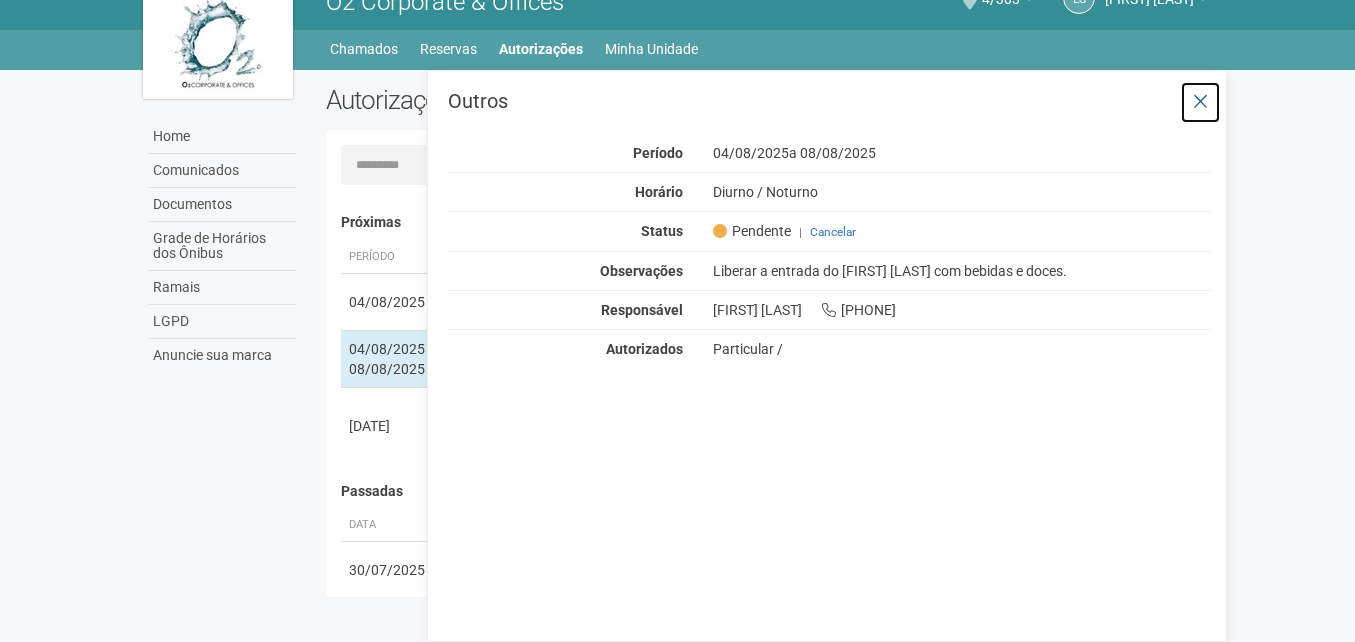click at bounding box center [1200, 102] 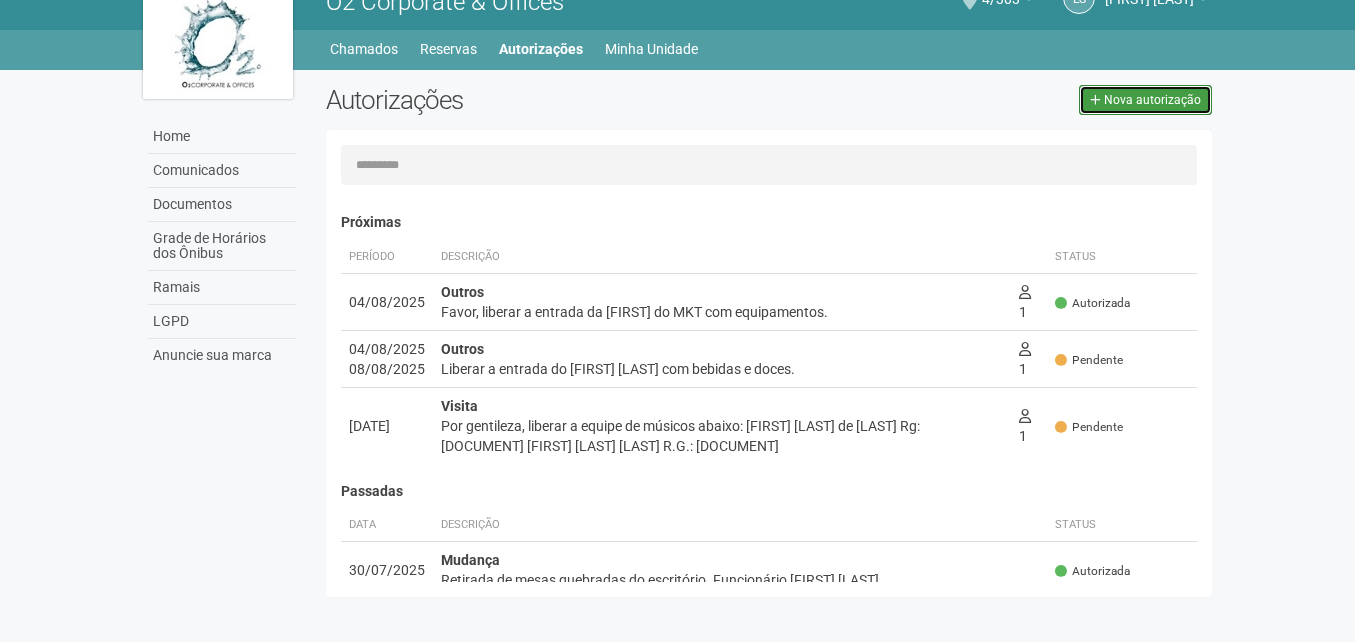 click on "Nova autorização" at bounding box center (1152, 100) 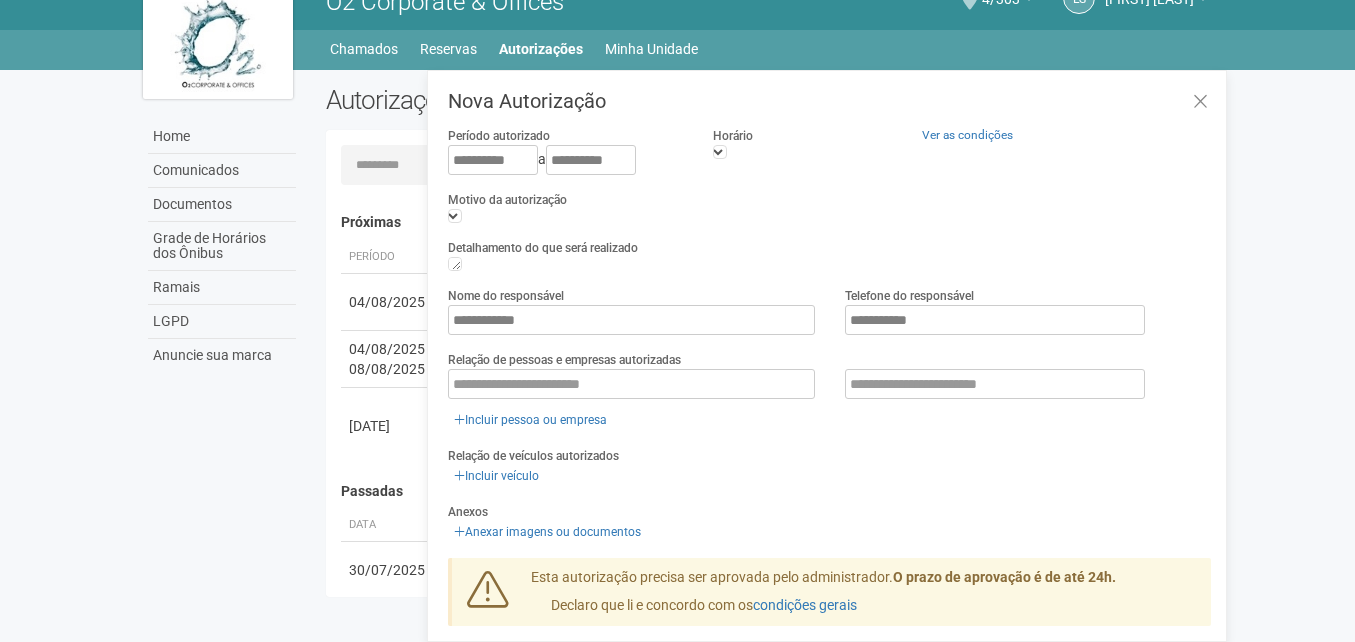type 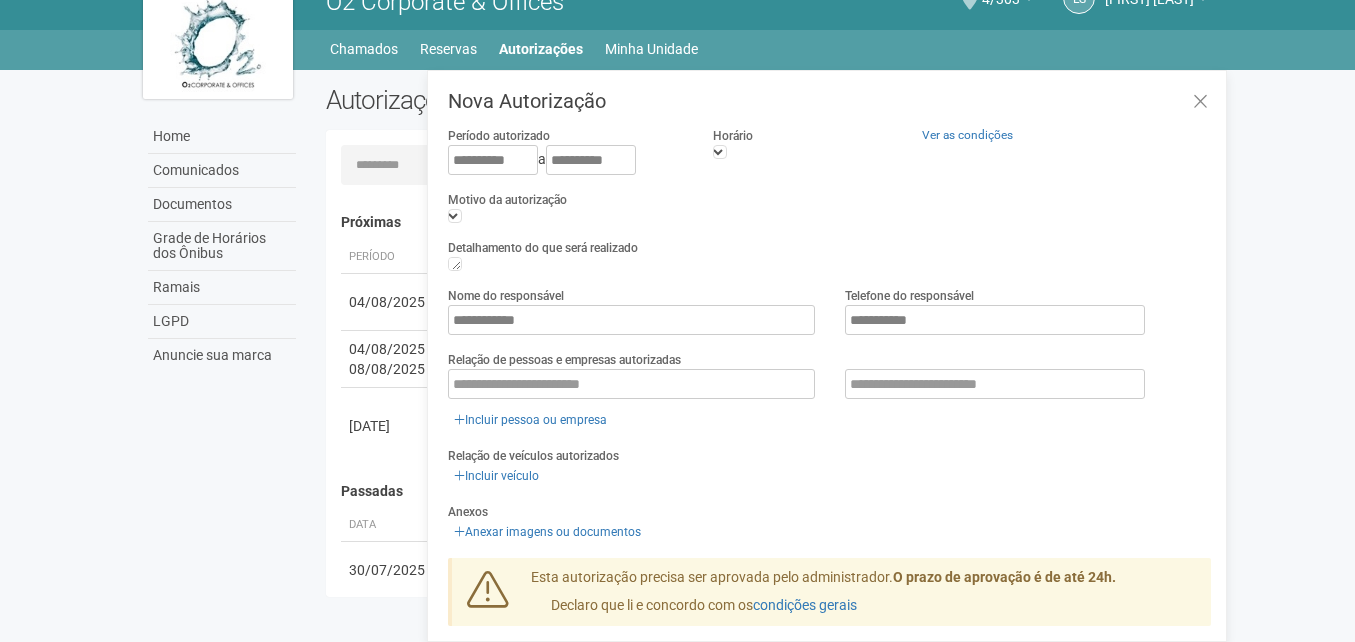 type 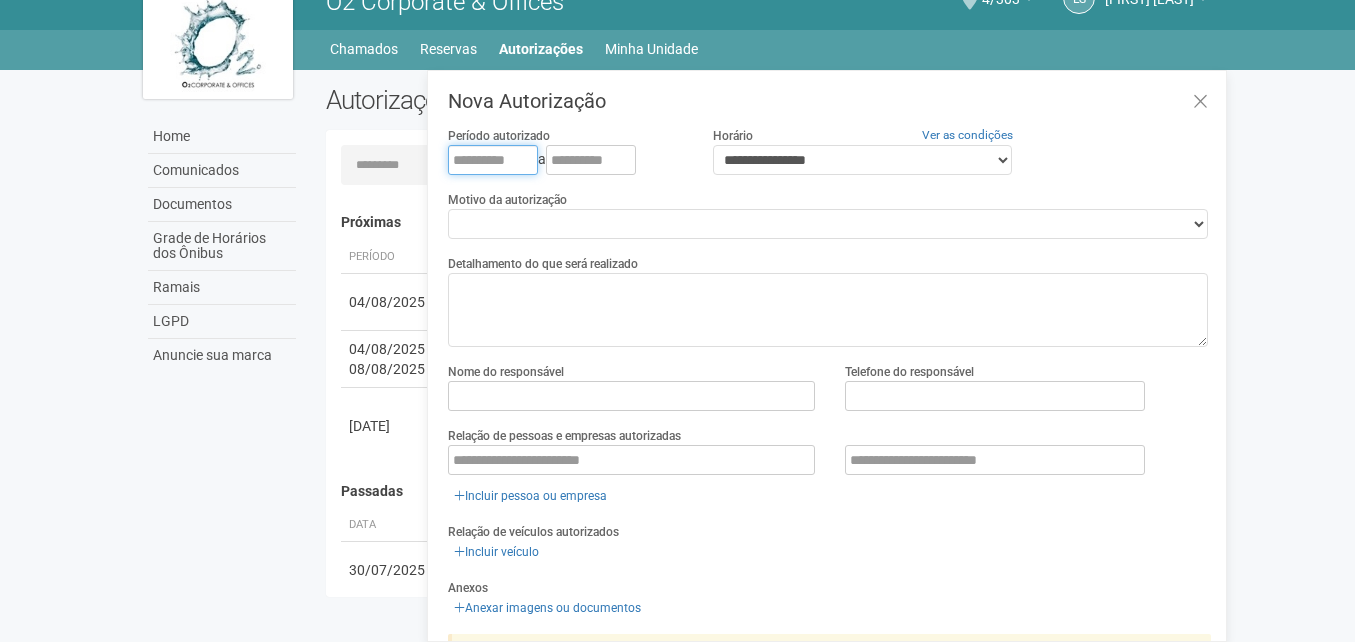 click at bounding box center [493, 160] 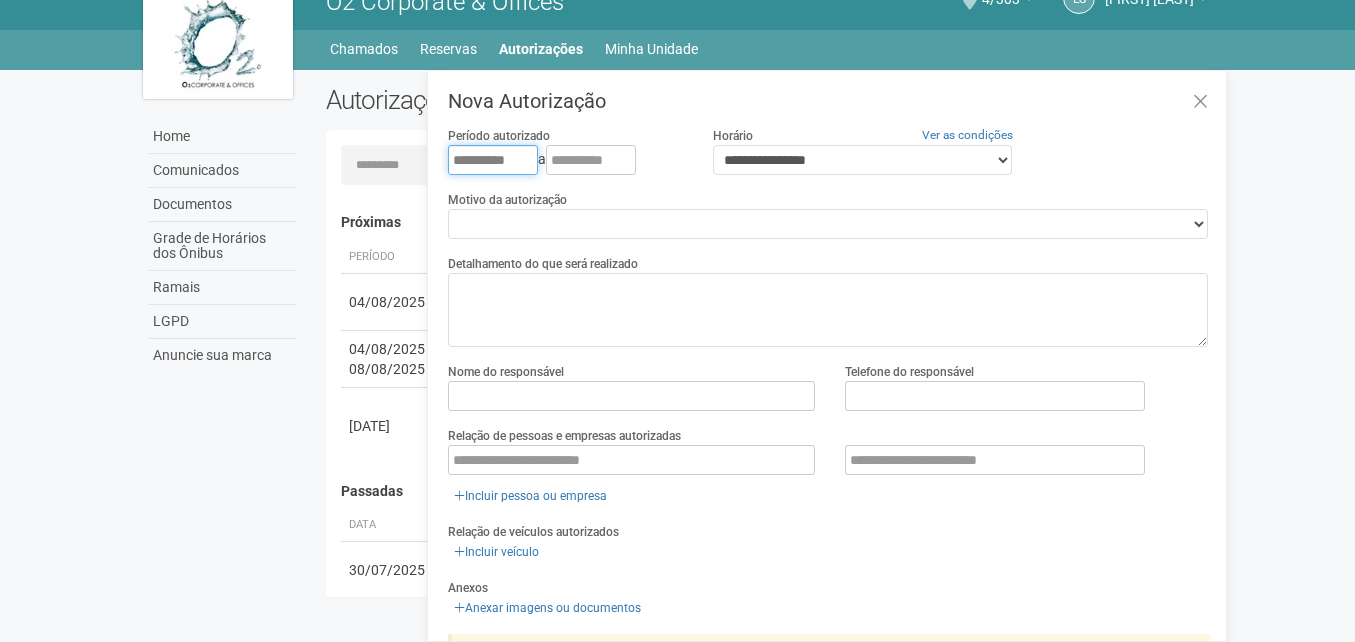 type on "**********" 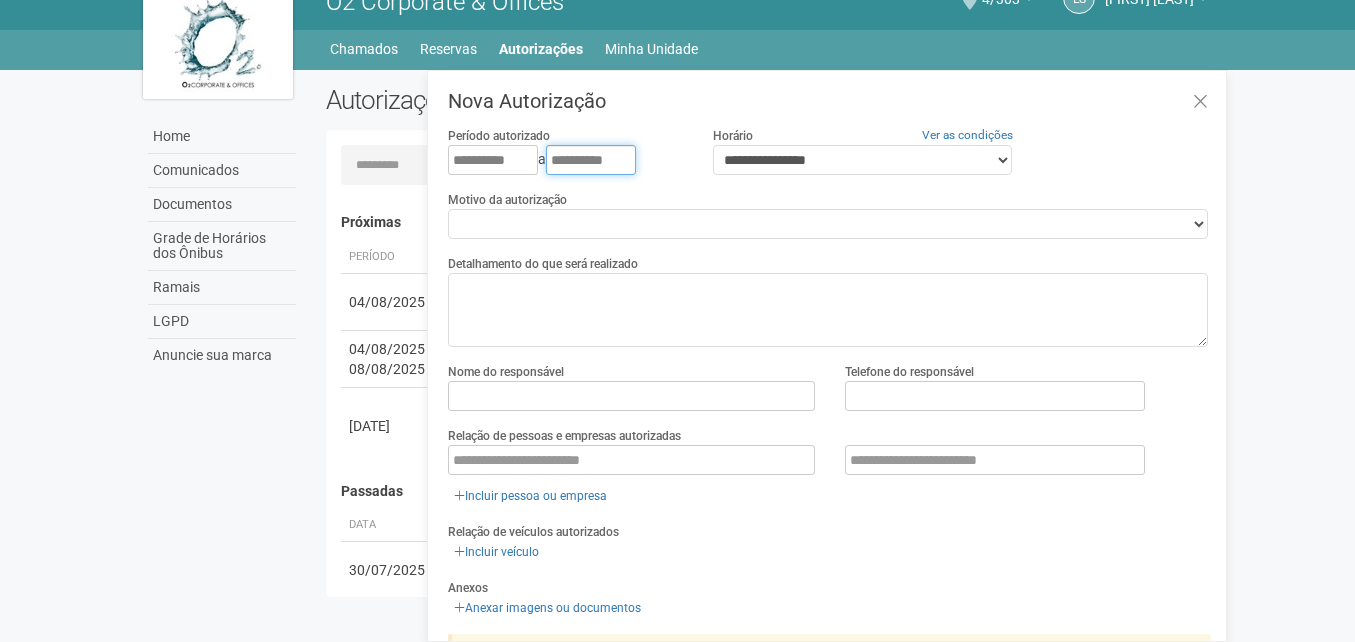 type on "**********" 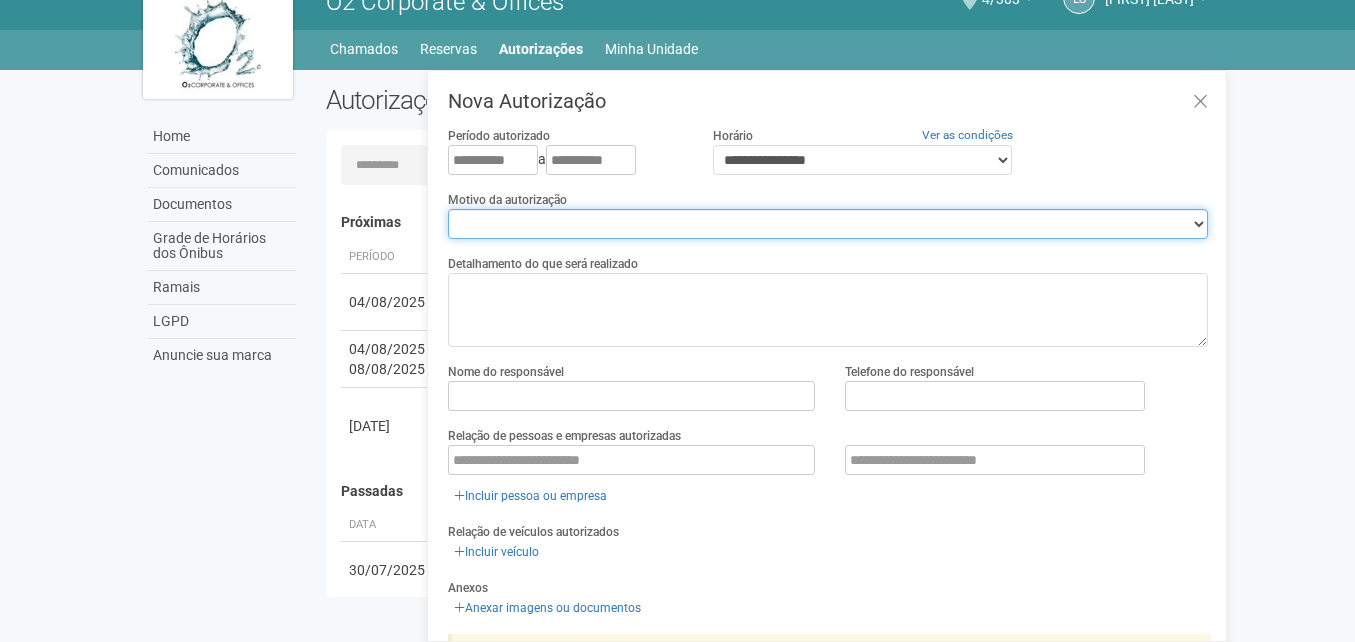 click on "**********" at bounding box center (828, 224) 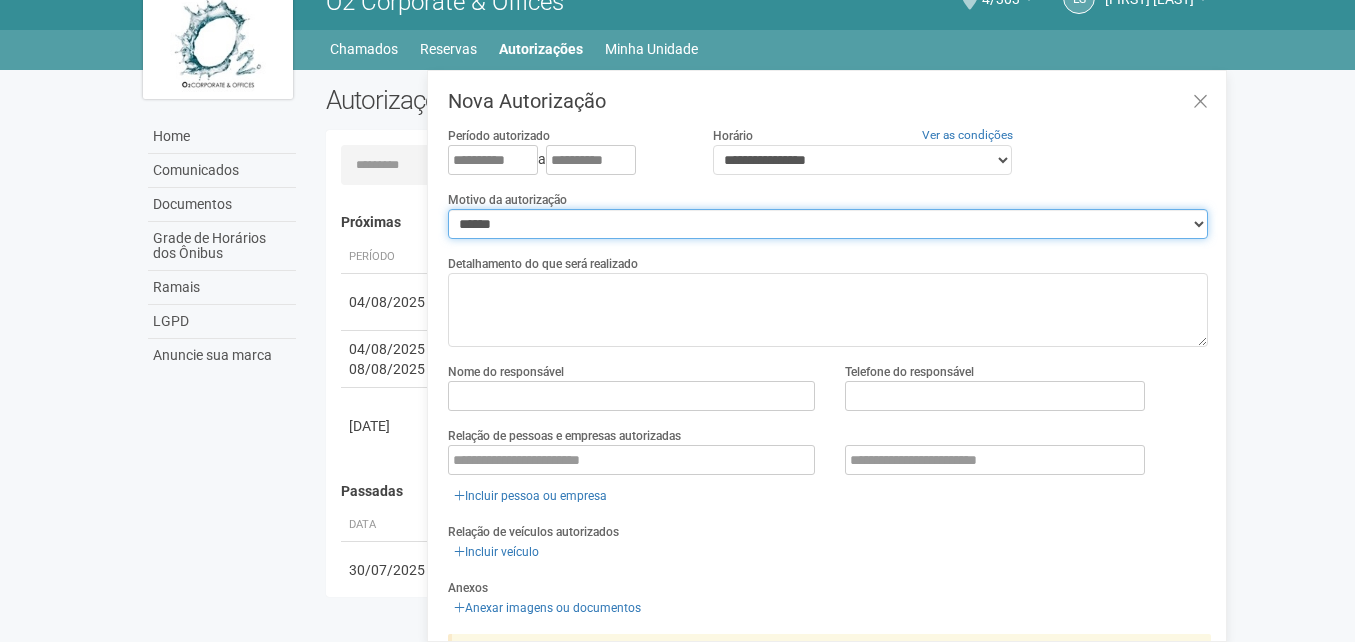 click on "**********" at bounding box center [828, 224] 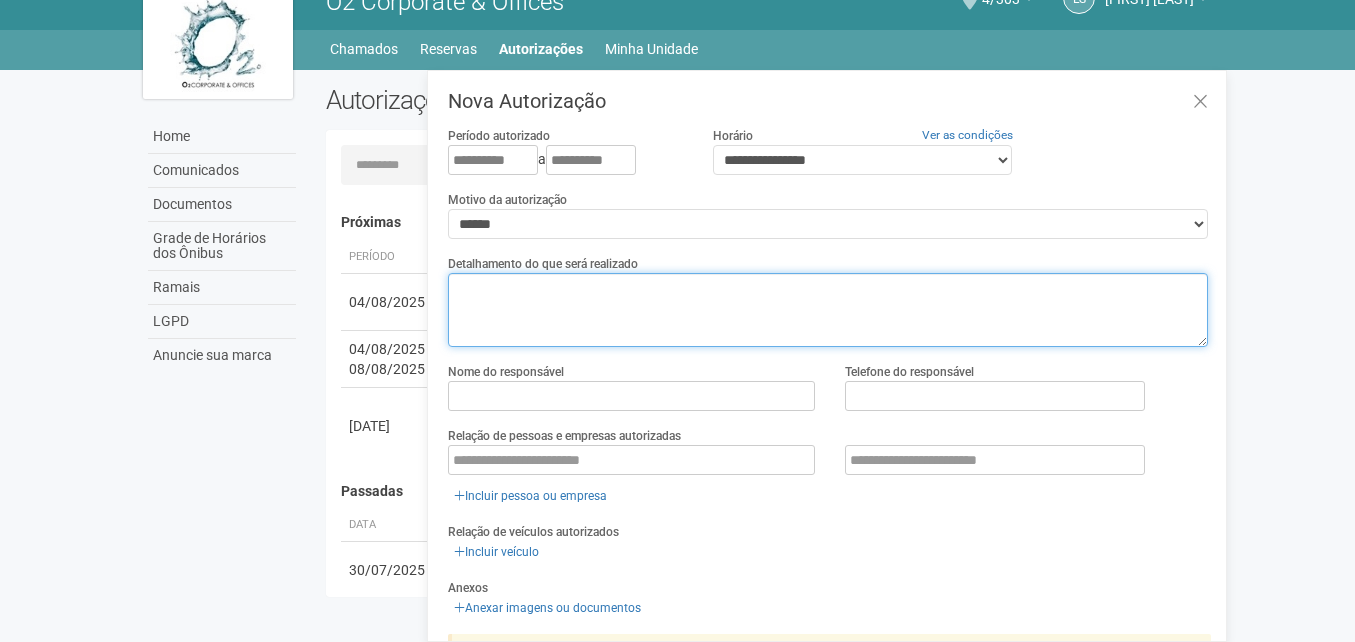 click at bounding box center (828, 310) 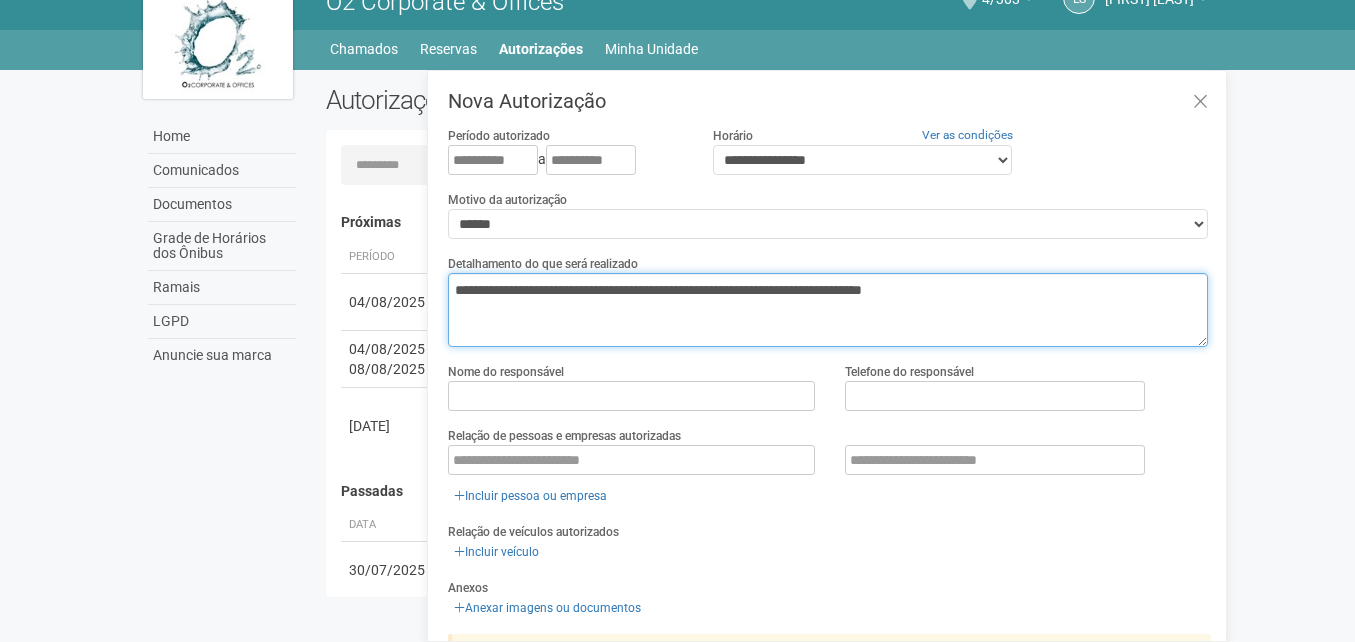 click on "**********" at bounding box center (828, 310) 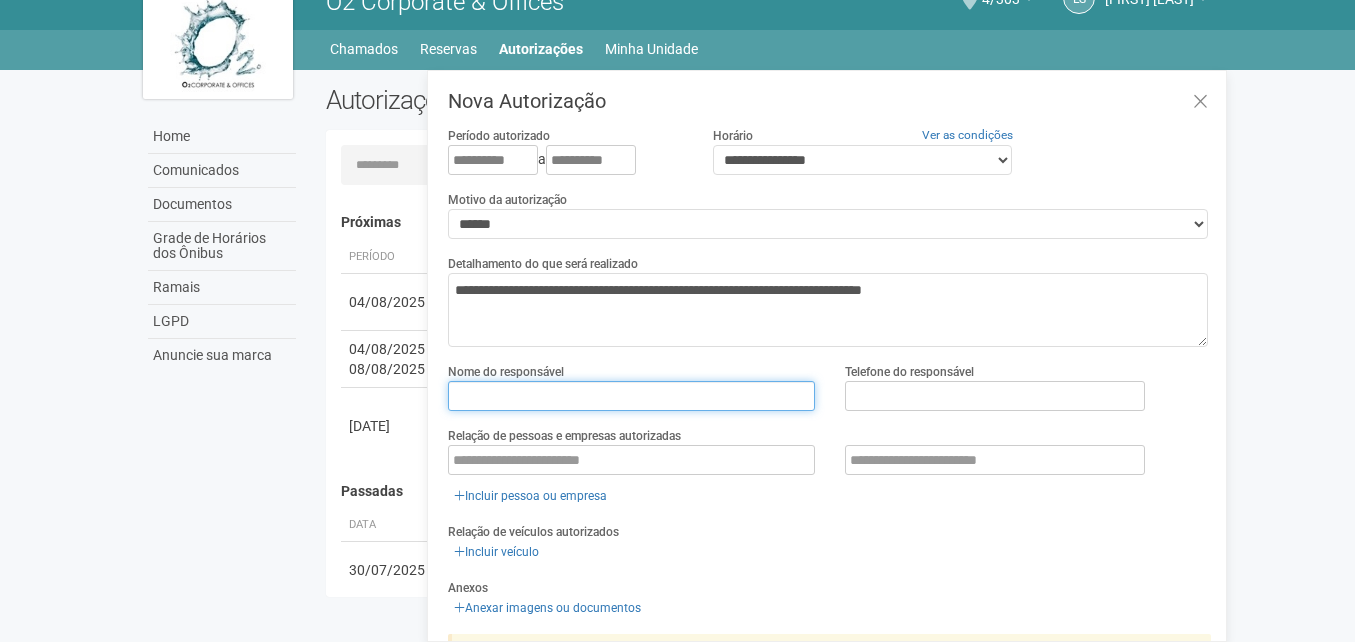 click at bounding box center [631, 396] 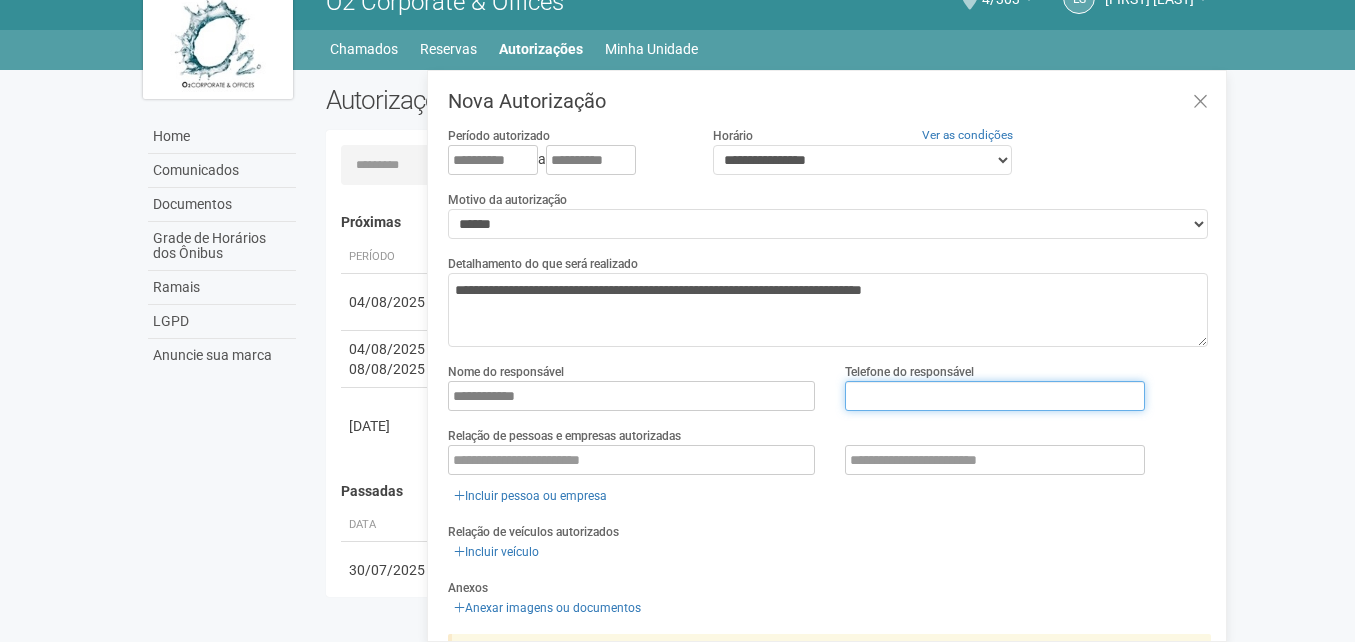 type on "**********" 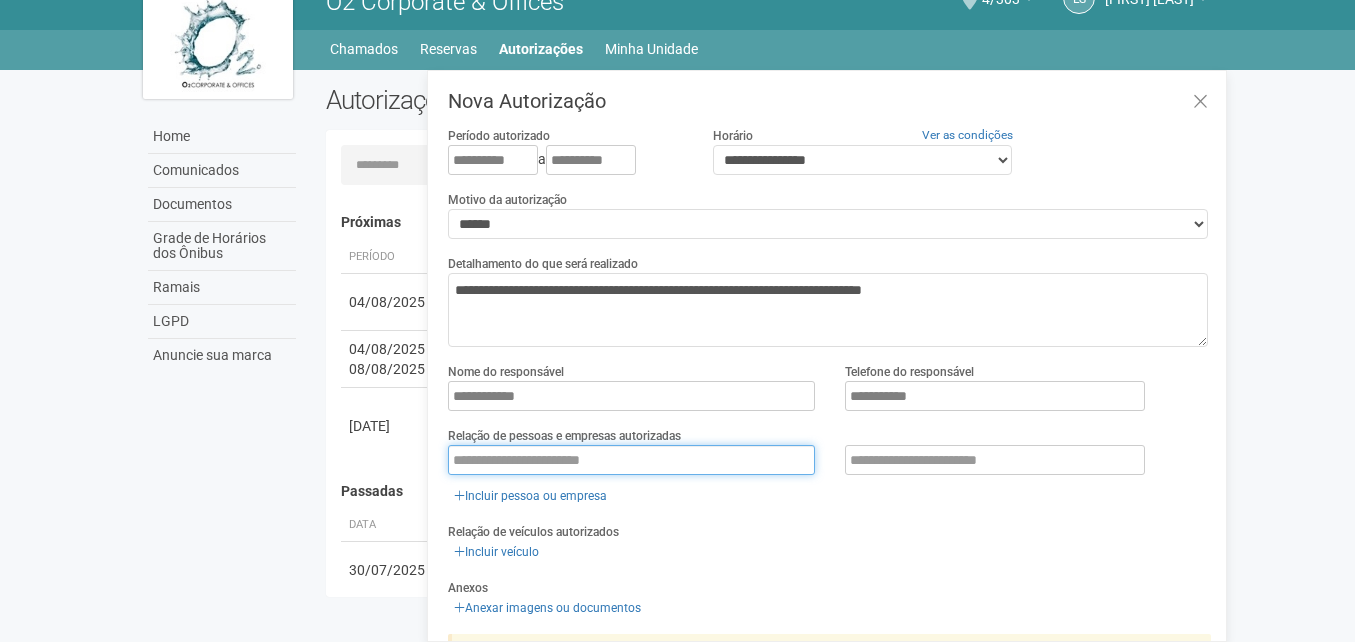type on "**********" 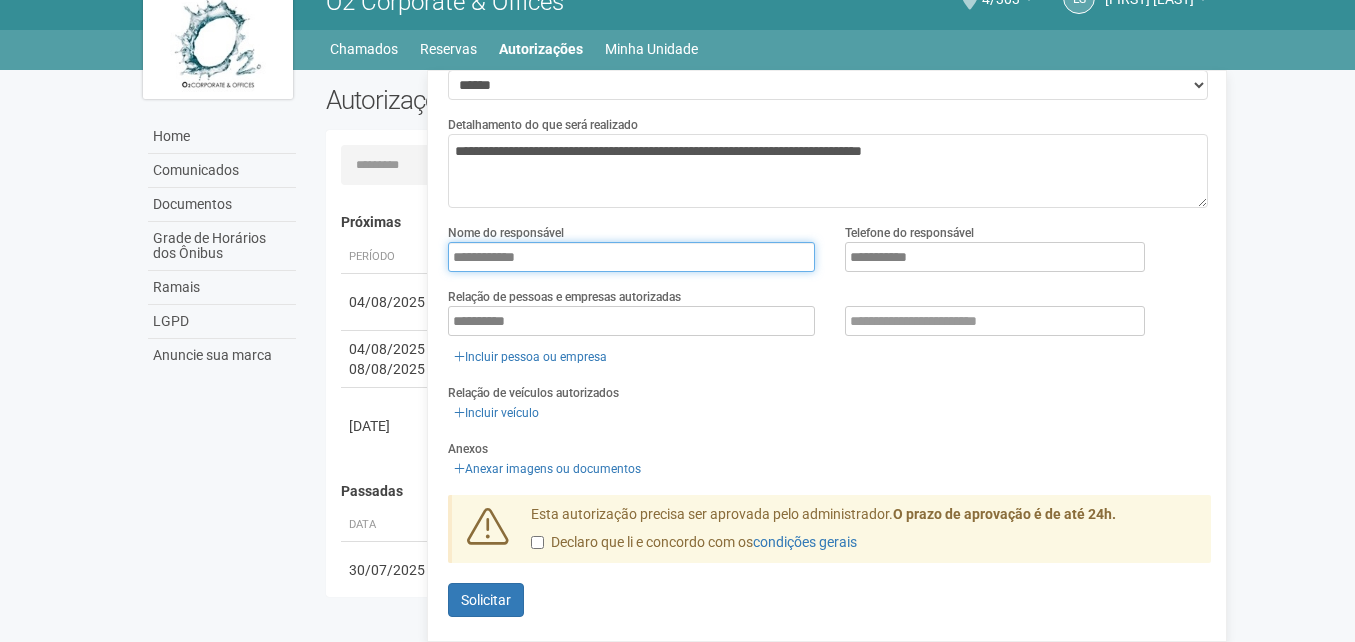 scroll, scrollTop: 141, scrollLeft: 0, axis: vertical 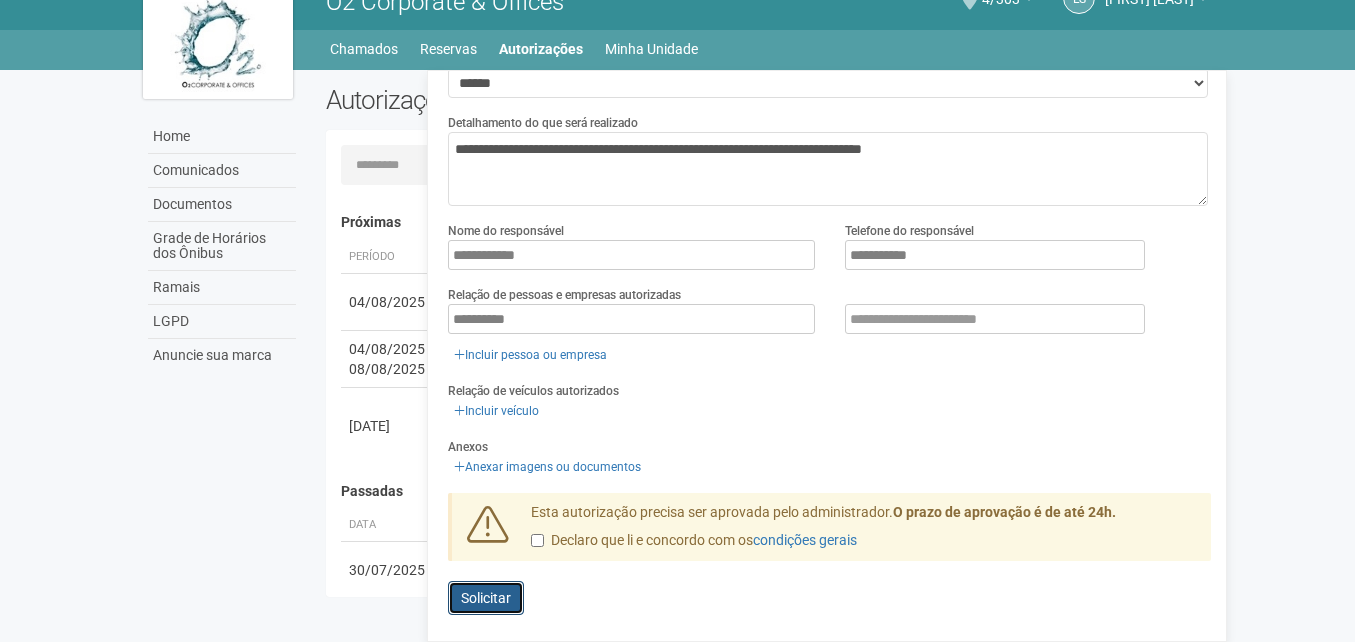 click on "Solicitar" at bounding box center [486, 598] 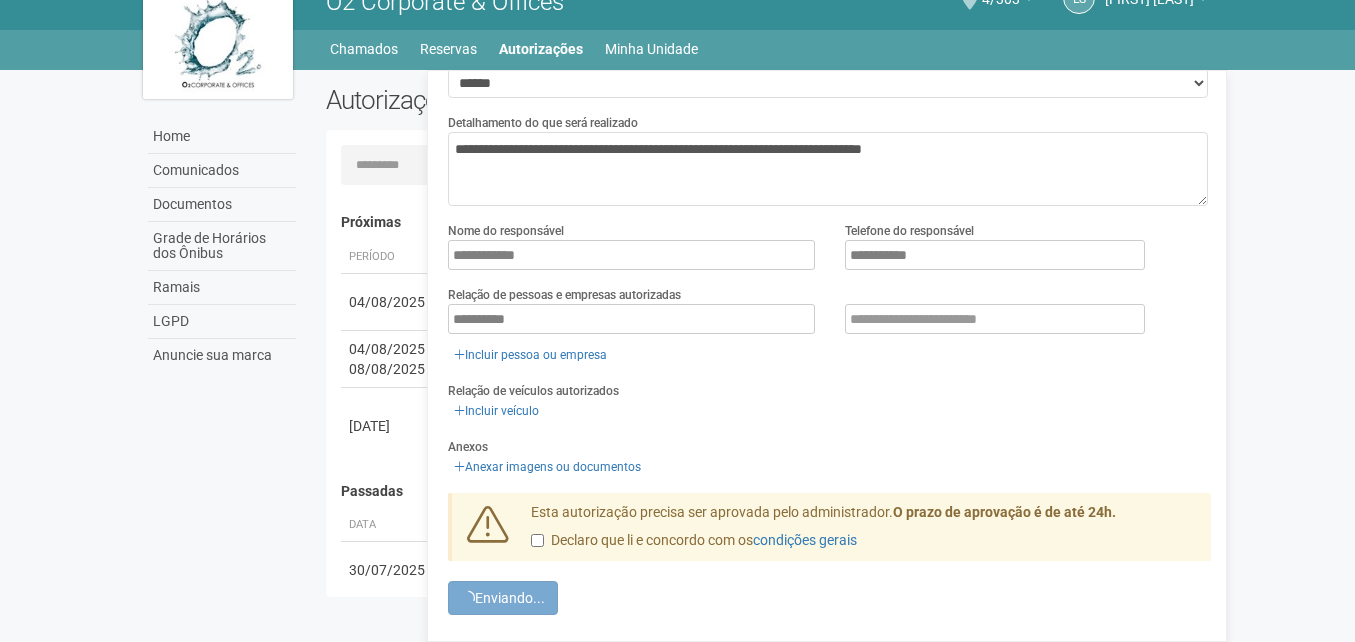 scroll, scrollTop: 0, scrollLeft: 0, axis: both 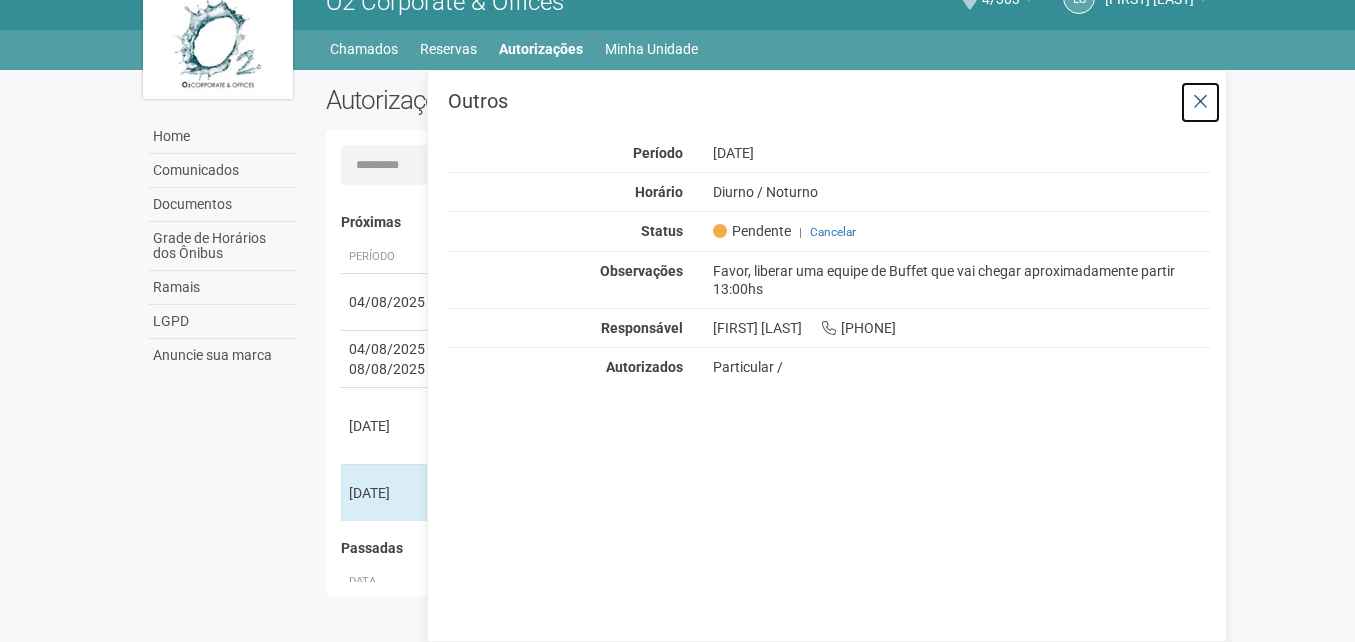 click at bounding box center (1200, 102) 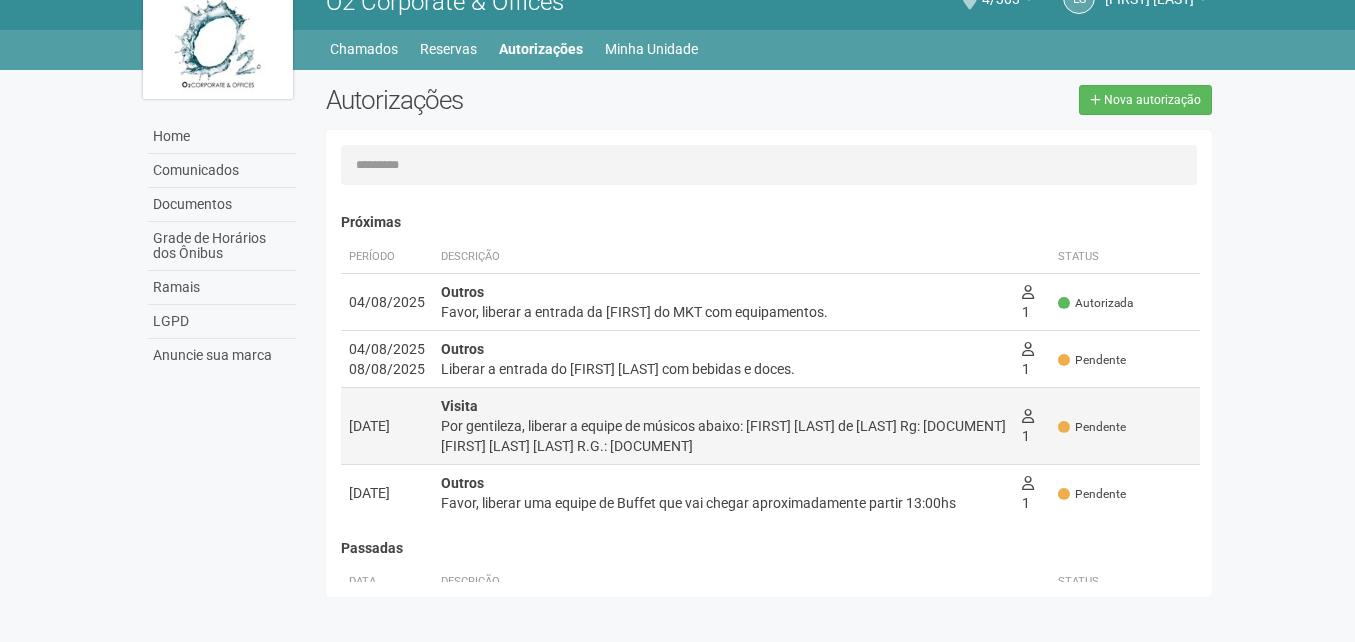 click on "Por gentileza, liberar a equipe de músicos abaixo:
Camillo silva de oliveira
Rg: 21.726.705-3
João Carlos da Silva Espindola
R.G.: 20.197.470-6" at bounding box center (723, 436) 